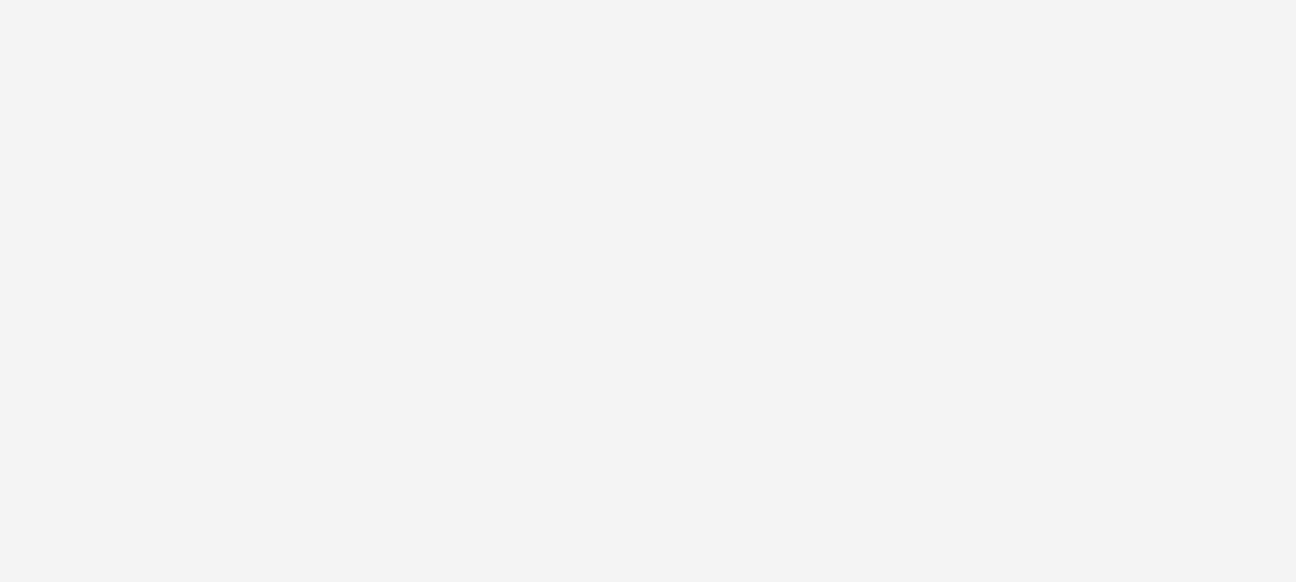 scroll, scrollTop: 0, scrollLeft: 0, axis: both 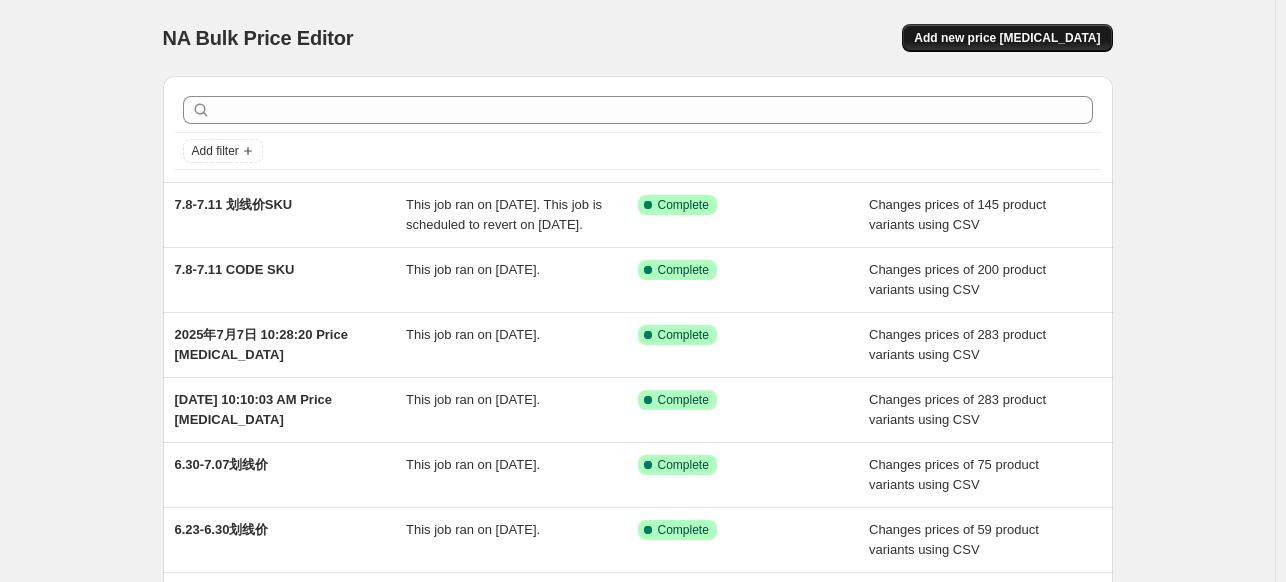 click on "Add new price [MEDICAL_DATA]" at bounding box center (1007, 38) 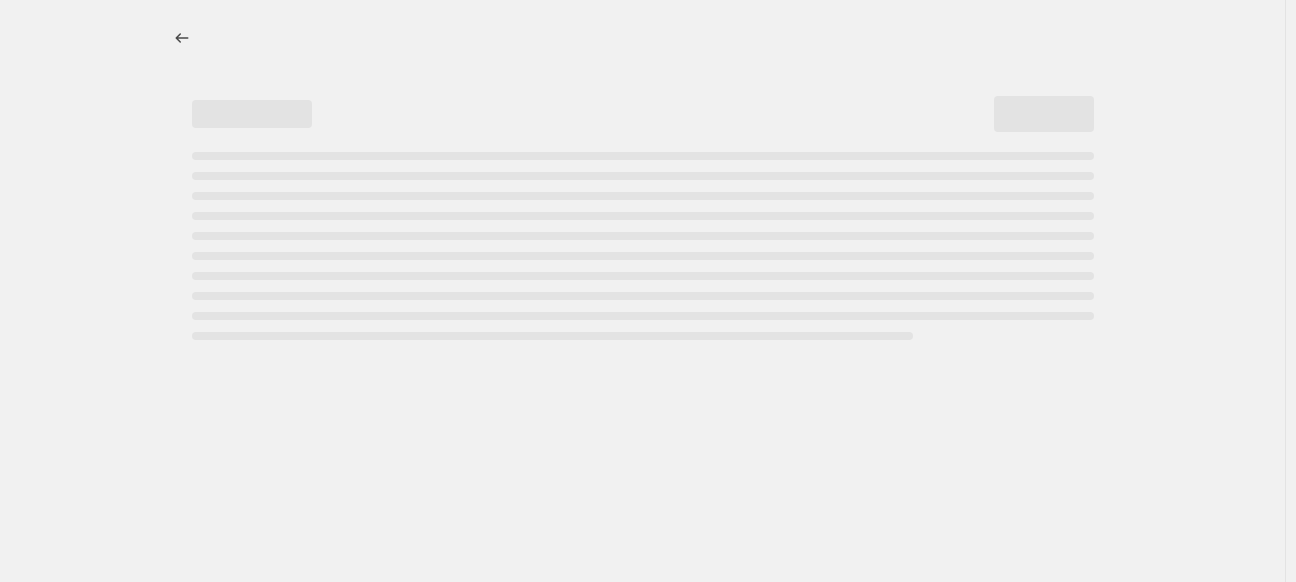 select on "percentage" 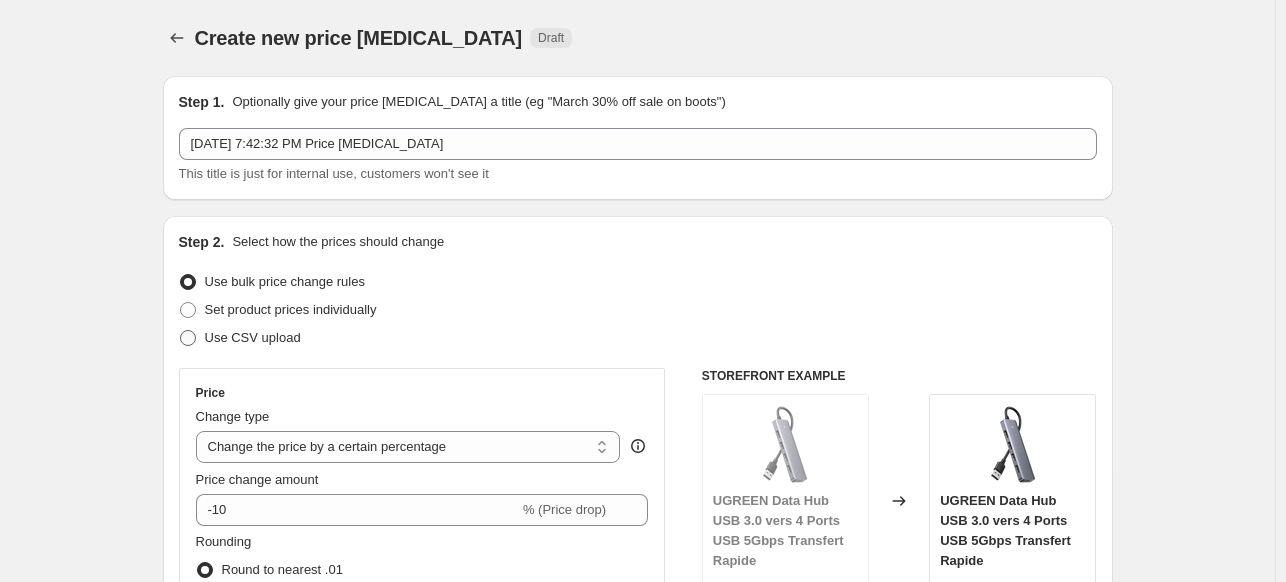 drag, startPoint x: 198, startPoint y: 332, endPoint x: 232, endPoint y: 331, distance: 34.0147 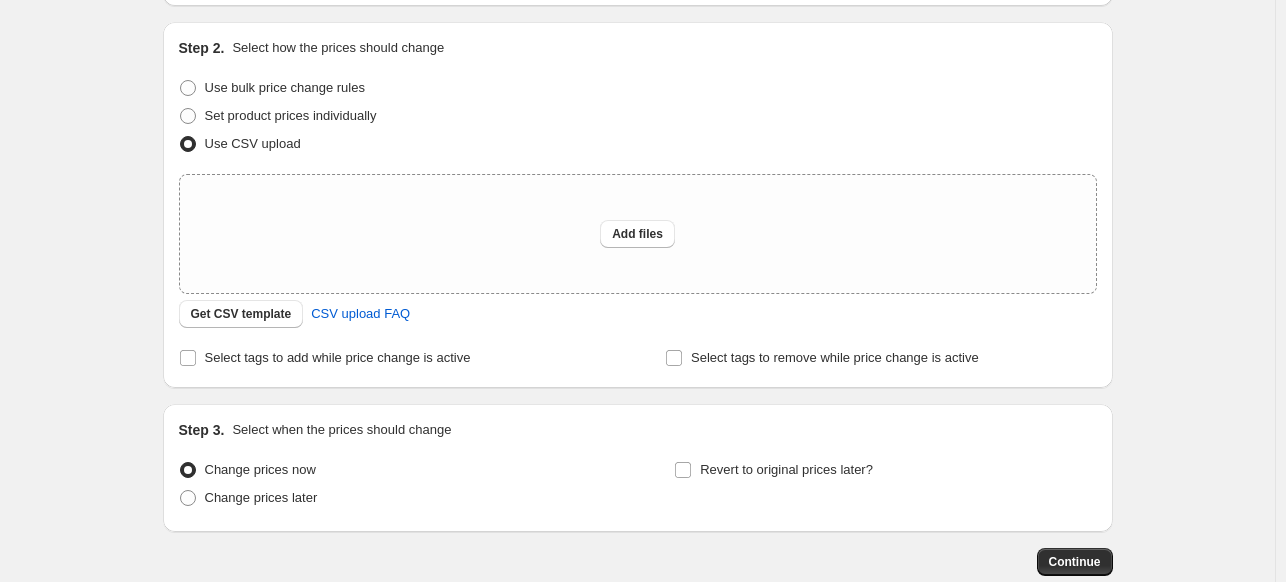 scroll, scrollTop: 200, scrollLeft: 0, axis: vertical 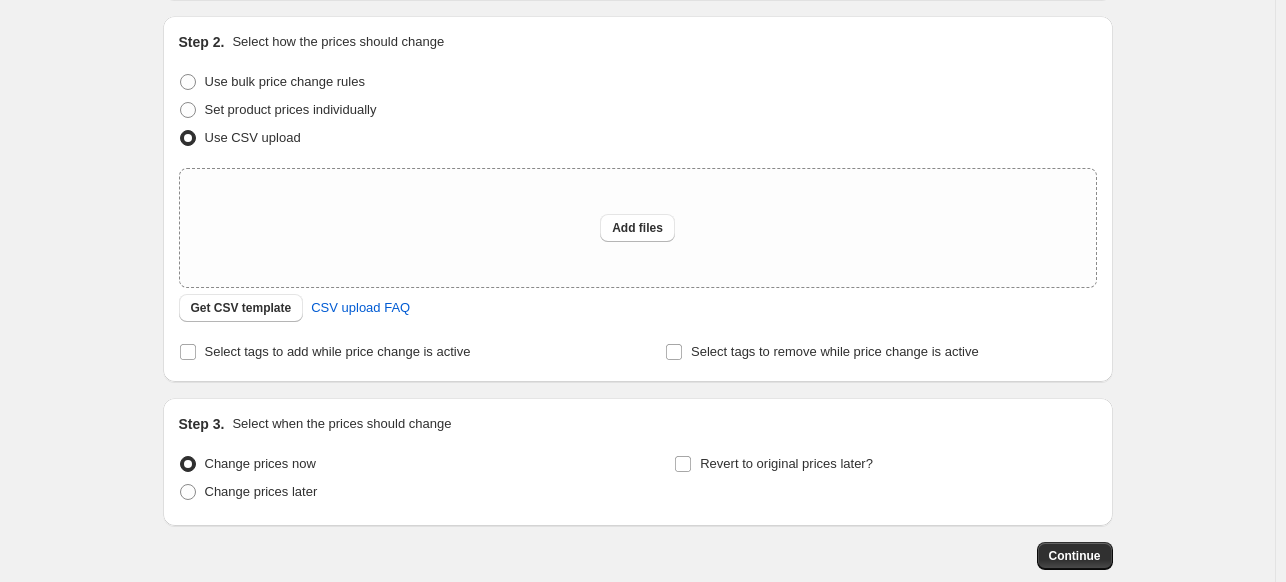 click on "Step 2. Select how the prices should change Use bulk price change rules Set product prices individually Use CSV upload Upload files Add files Get CSV template CSV upload FAQ Select tags to add while price change is active Select tags to remove while price change is active" at bounding box center [638, 199] 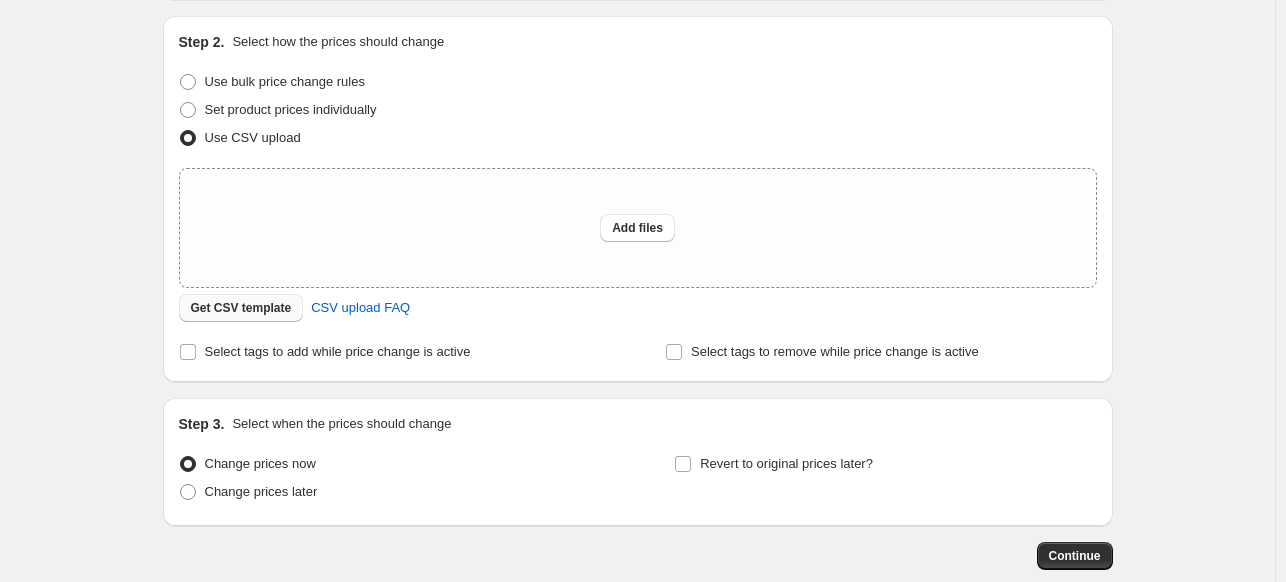 click on "Get CSV template" at bounding box center (241, 308) 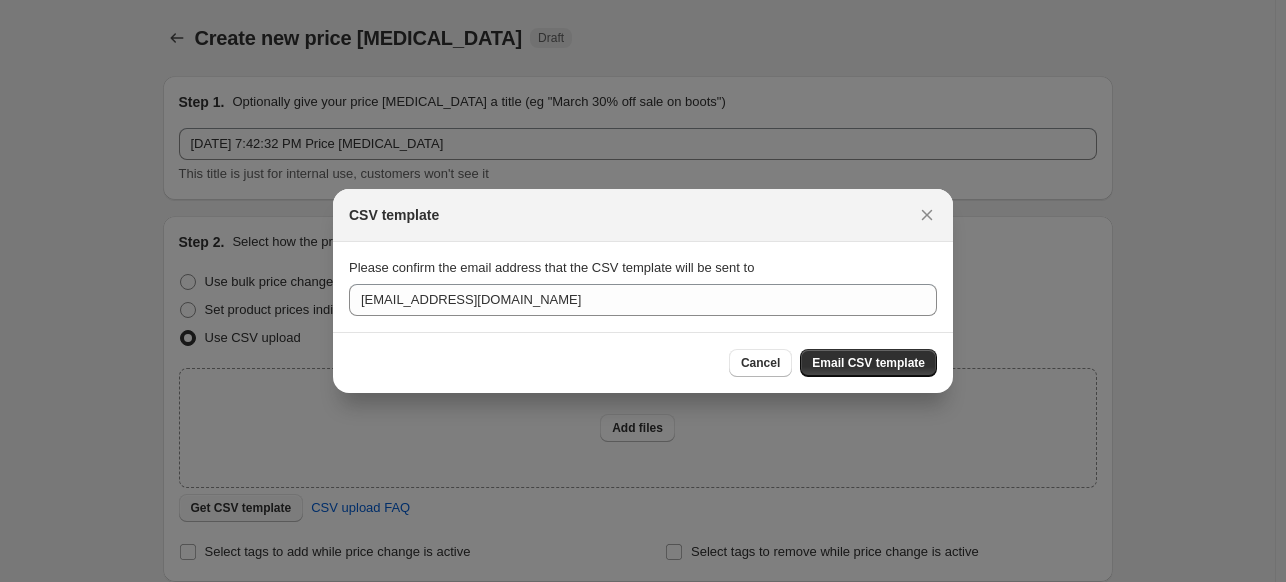 scroll, scrollTop: 200, scrollLeft: 0, axis: vertical 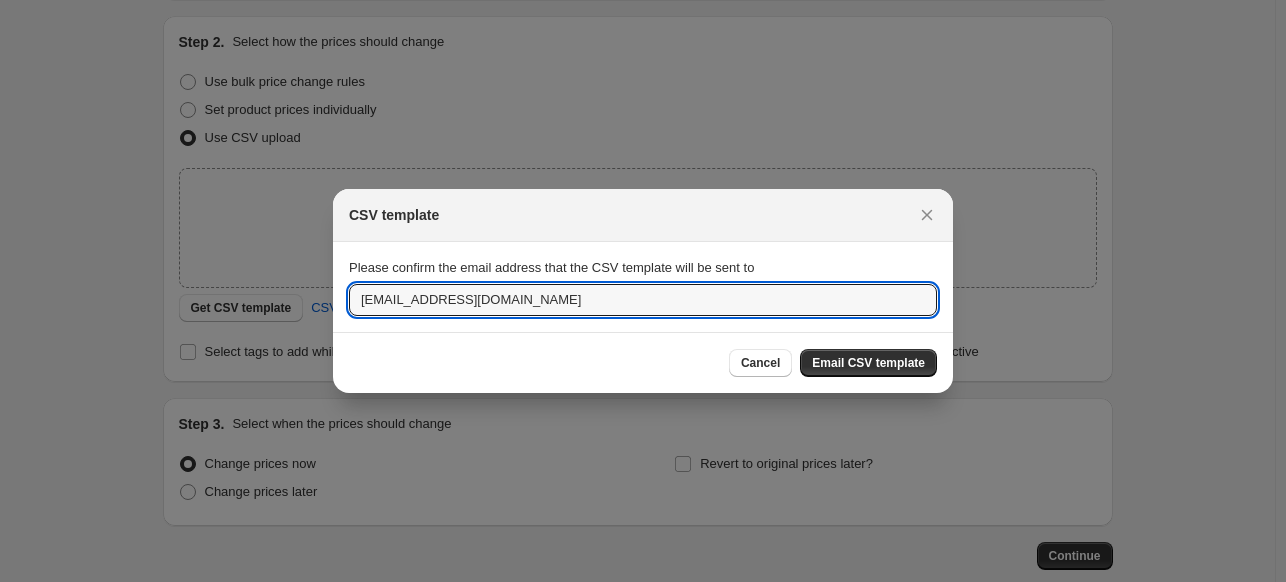 drag, startPoint x: 528, startPoint y: 299, endPoint x: 292, endPoint y: 318, distance: 236.7636 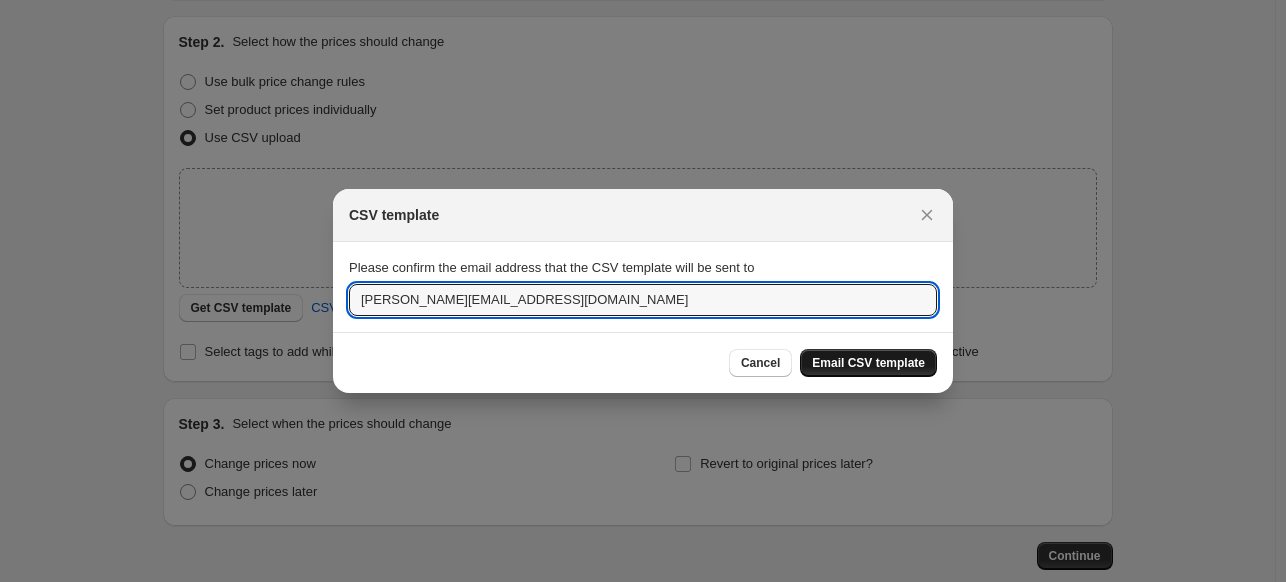 type on "samantha.xiaoqi@gmail.com" 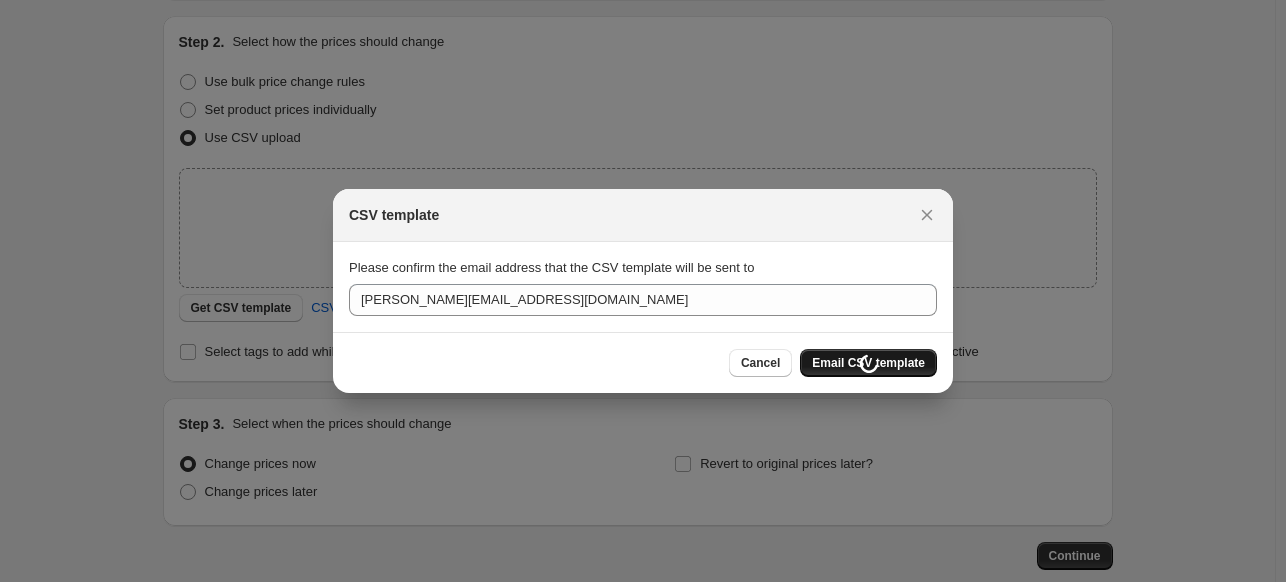 scroll, scrollTop: 200, scrollLeft: 0, axis: vertical 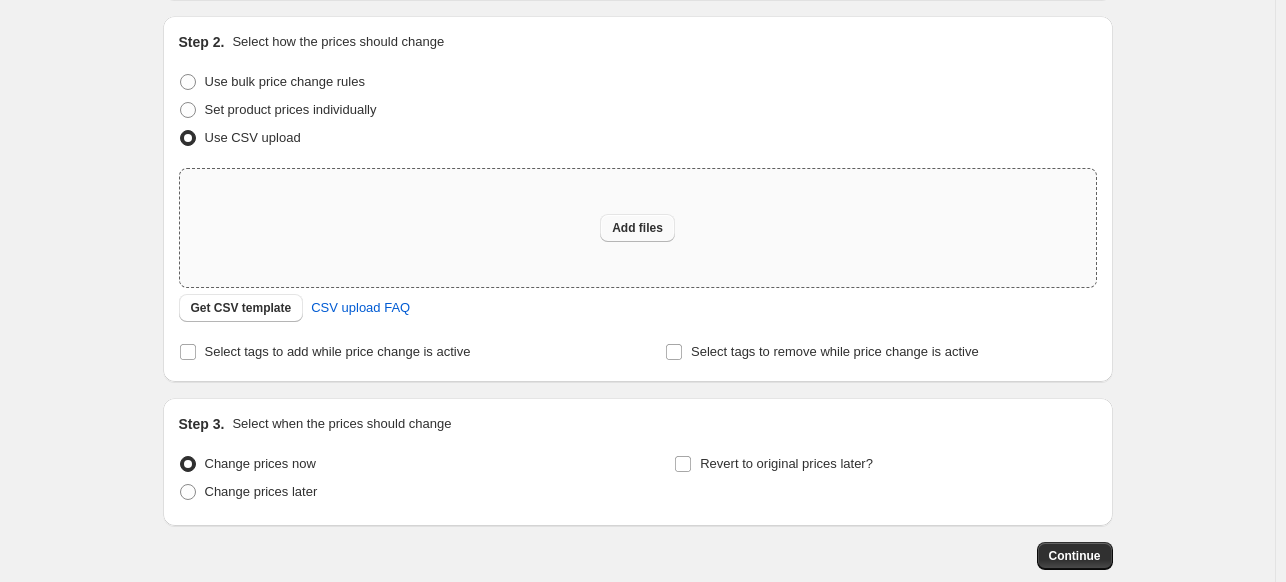 click on "Add files" at bounding box center [637, 228] 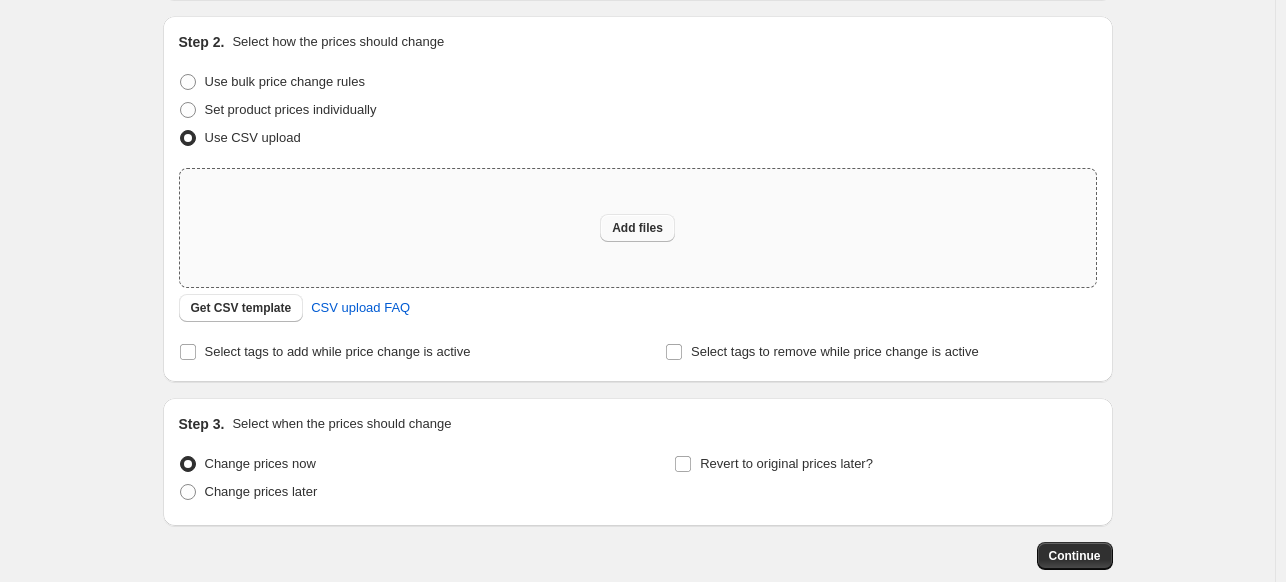 type on "C:\fakepath\FR 7.12-7.20 code.csv" 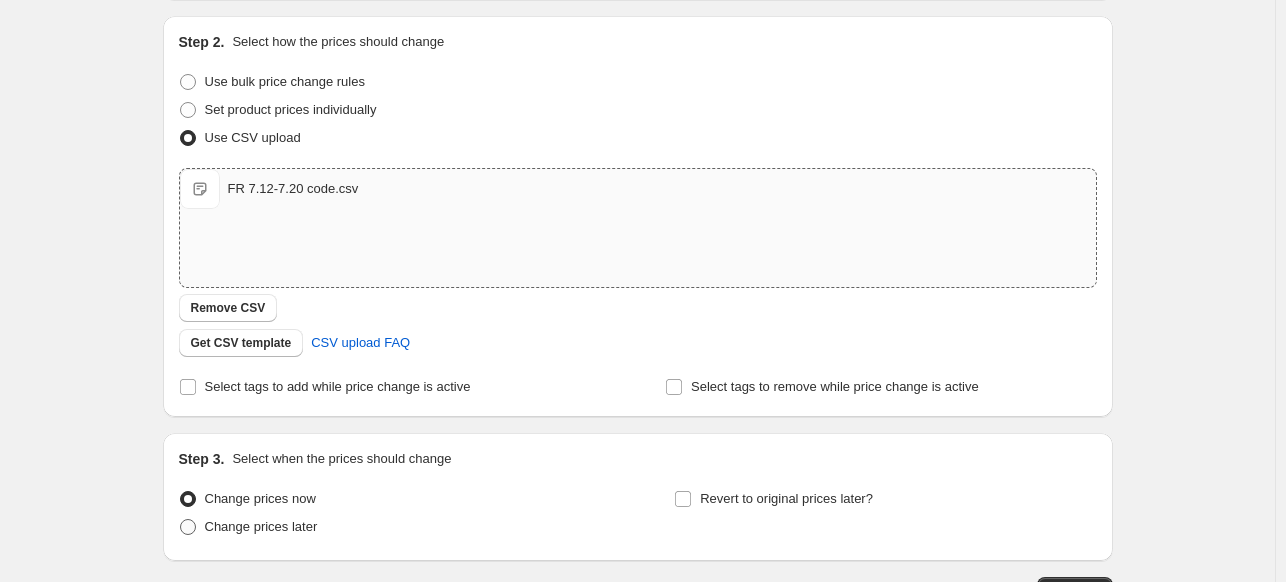 click on "Change prices later" at bounding box center (261, 526) 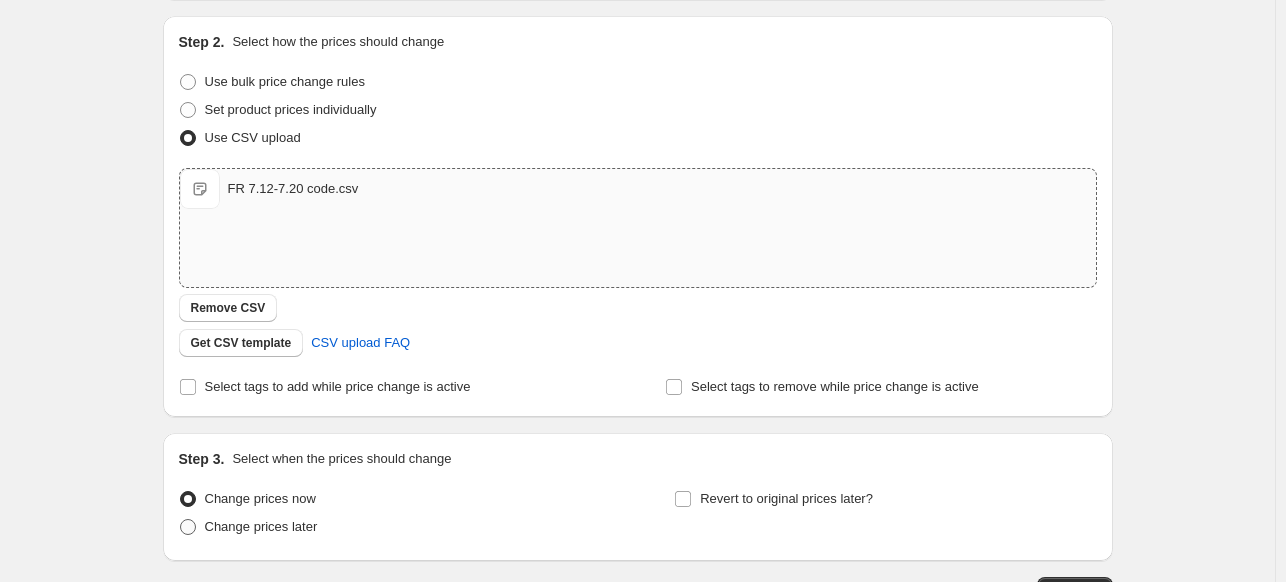 radio on "true" 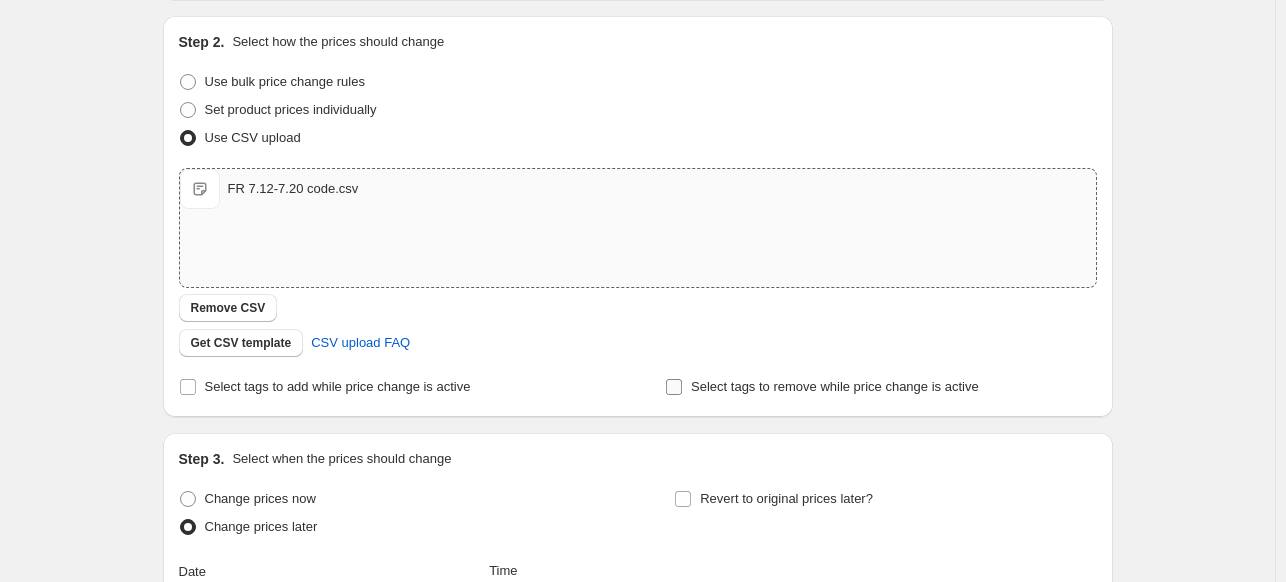 click on "Select tags to remove while price change is active" at bounding box center [822, 387] 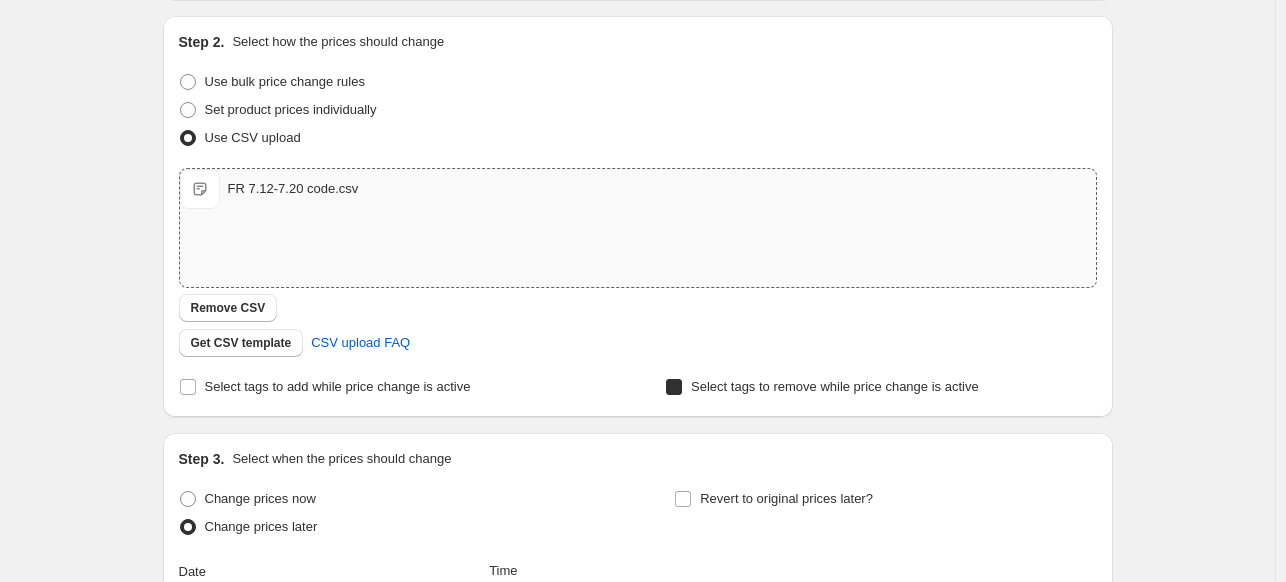 checkbox on "true" 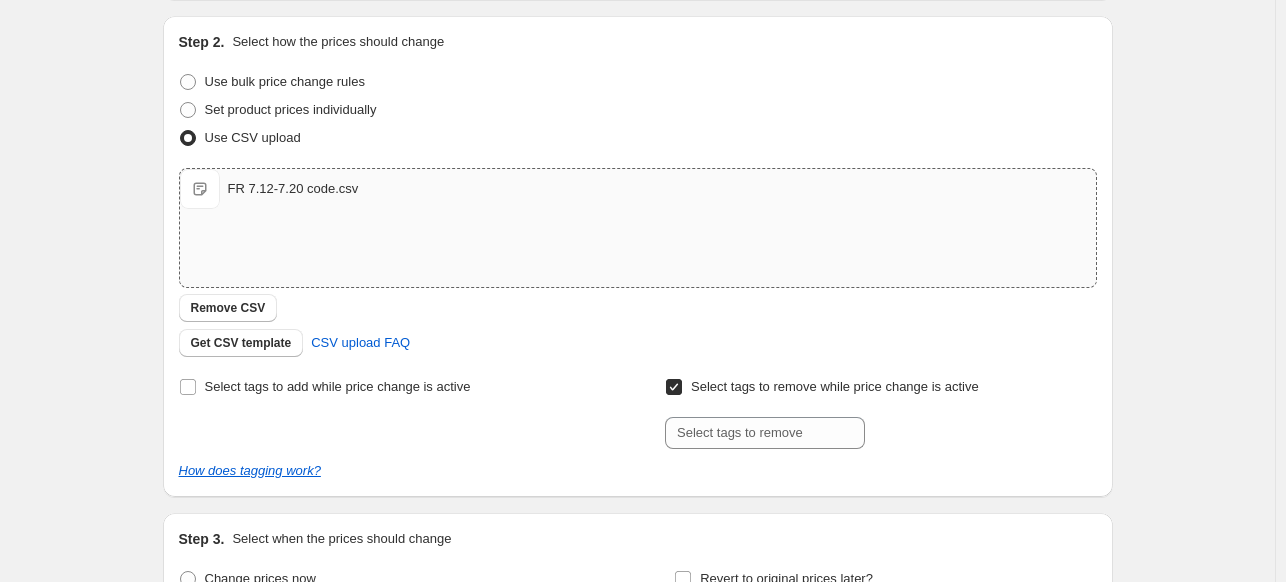 click on "Select tags to remove while price change is active Submit" at bounding box center [880, 411] 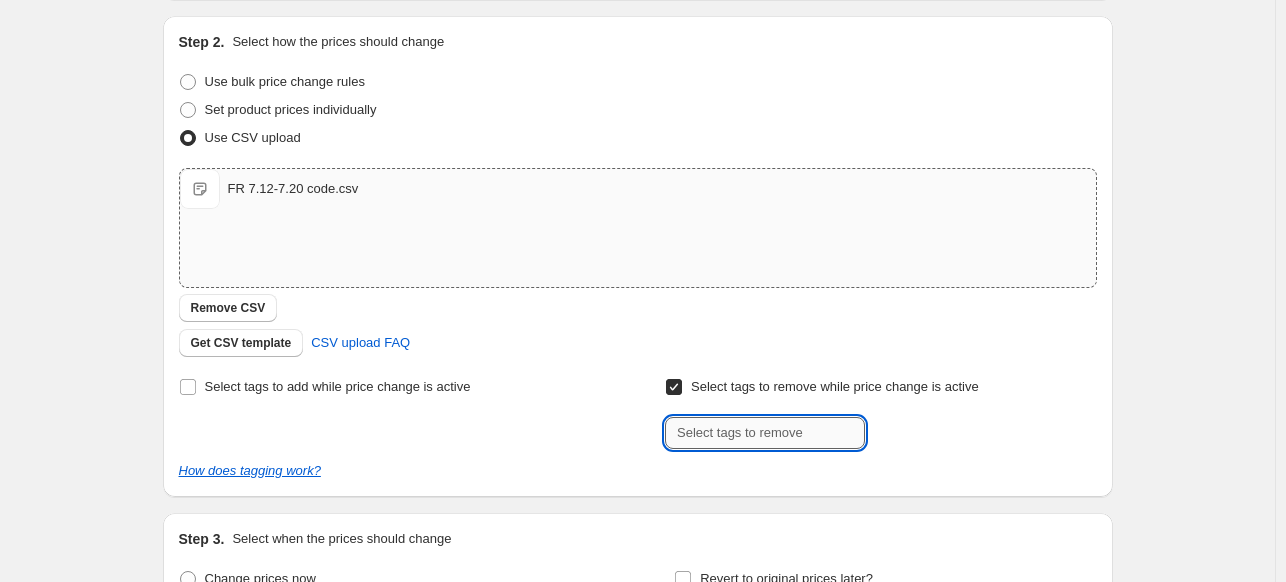 click at bounding box center (765, 433) 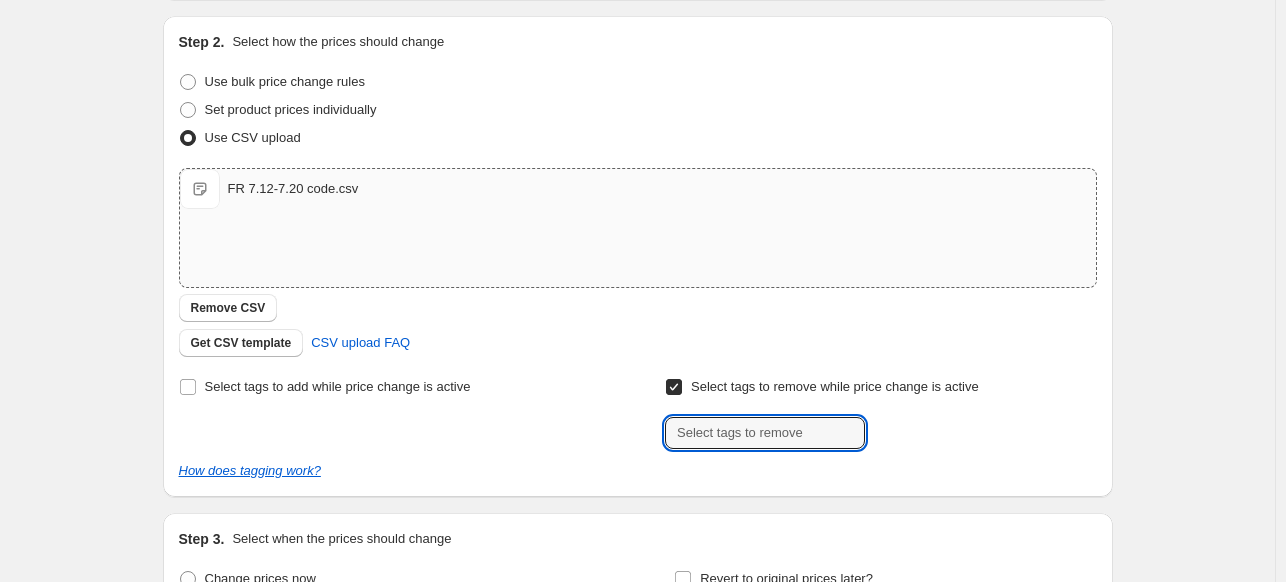 paste on "USE_COUPON" 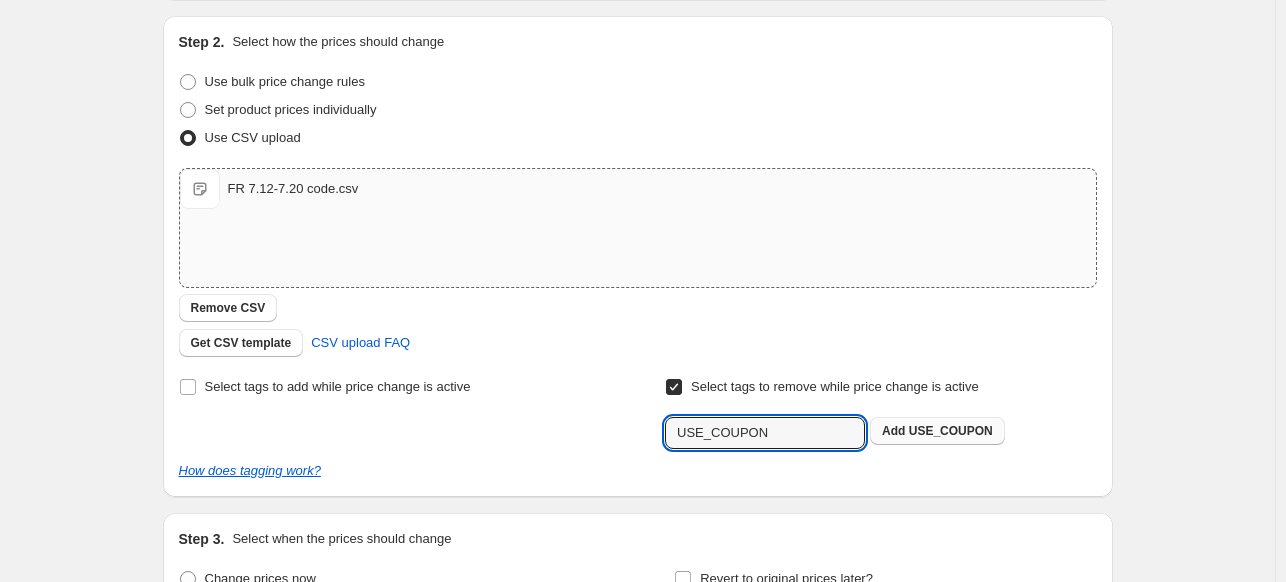 type on "USE_COUPON" 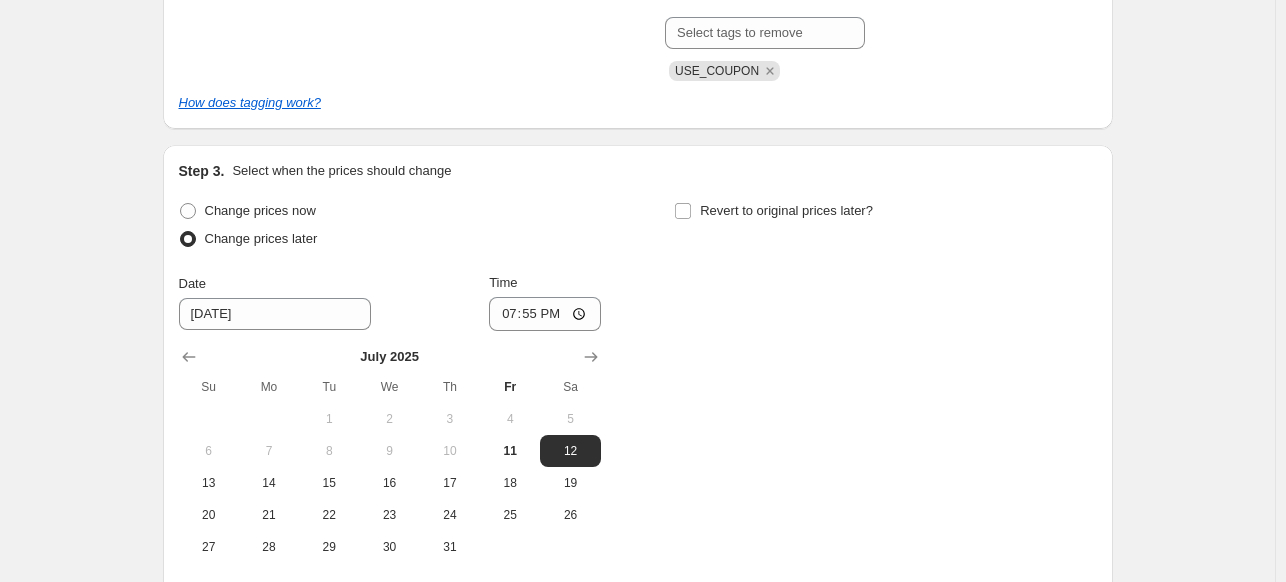 scroll, scrollTop: 798, scrollLeft: 0, axis: vertical 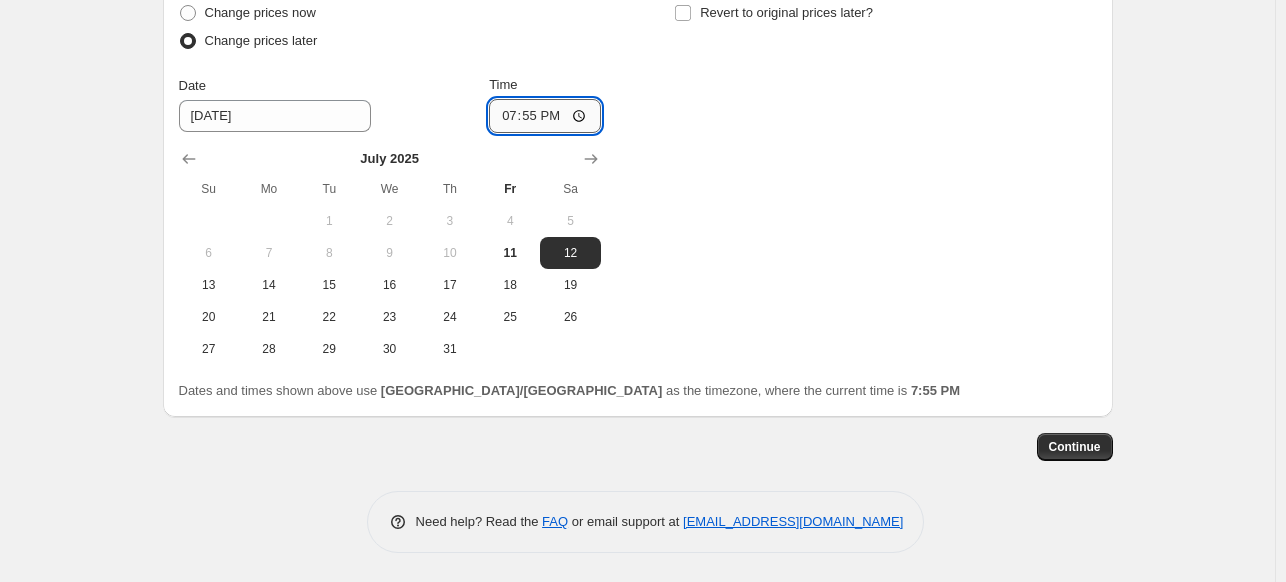 click on "19:55" at bounding box center (545, 116) 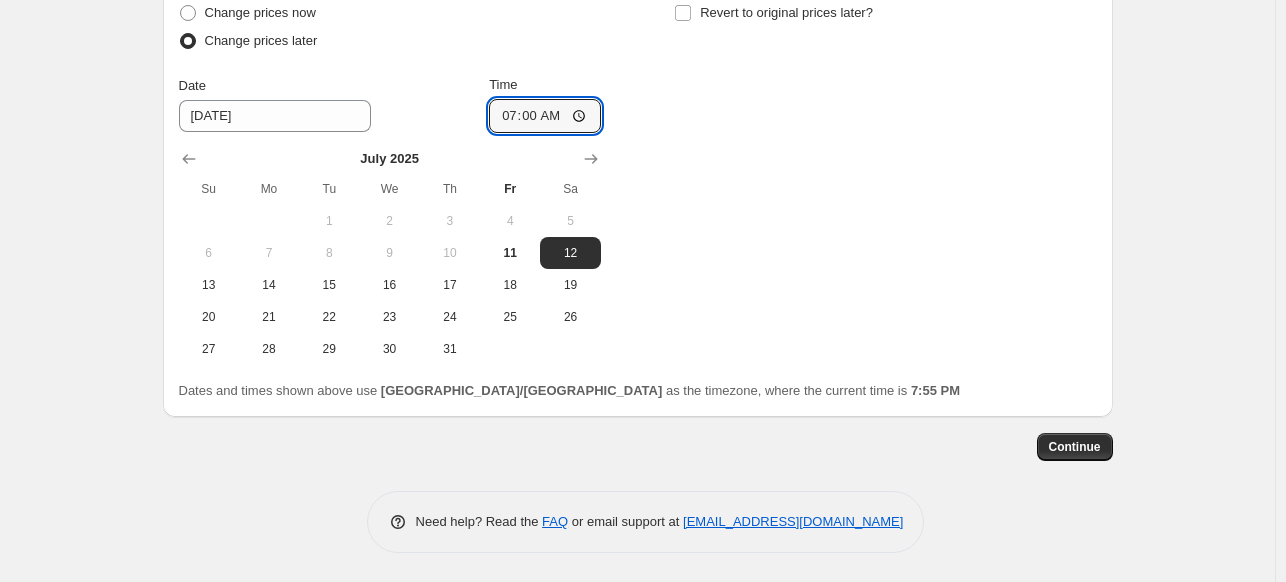 type on "07:00" 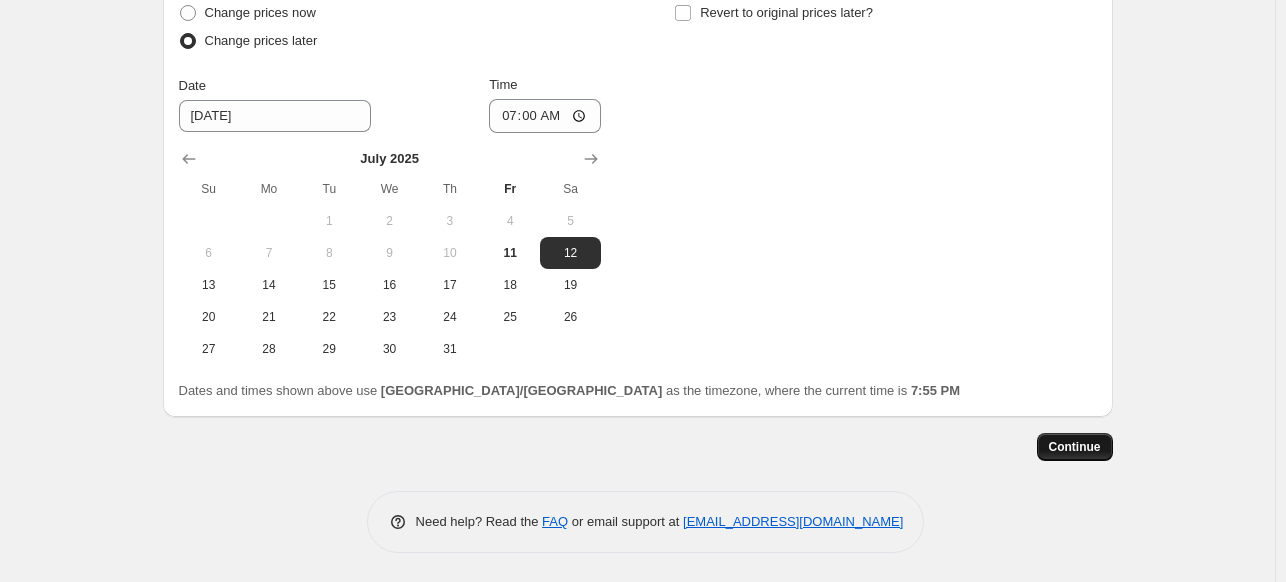 click on "Continue" at bounding box center [1075, 447] 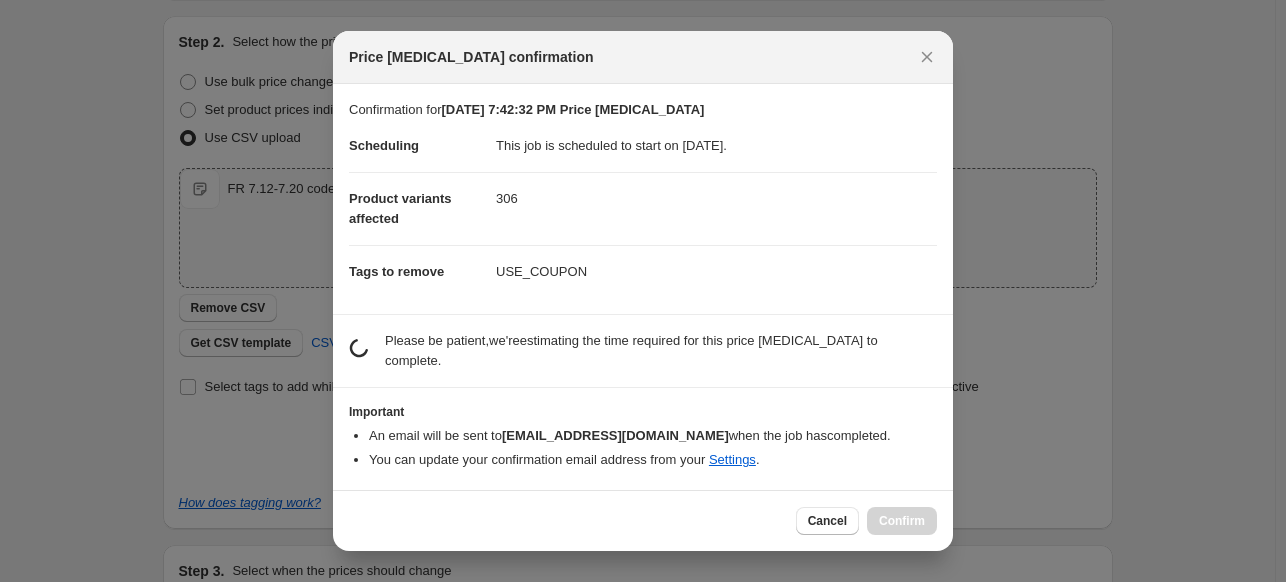 scroll, scrollTop: 0, scrollLeft: 0, axis: both 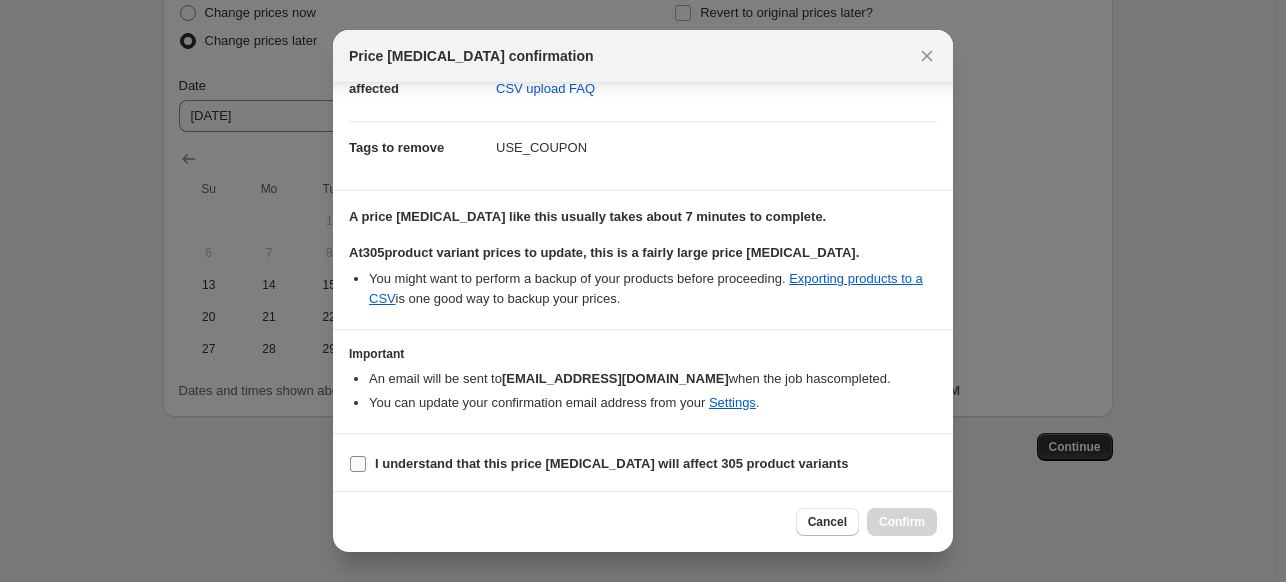 click on "I understand that this price change job will affect 305 product variants" at bounding box center [358, 464] 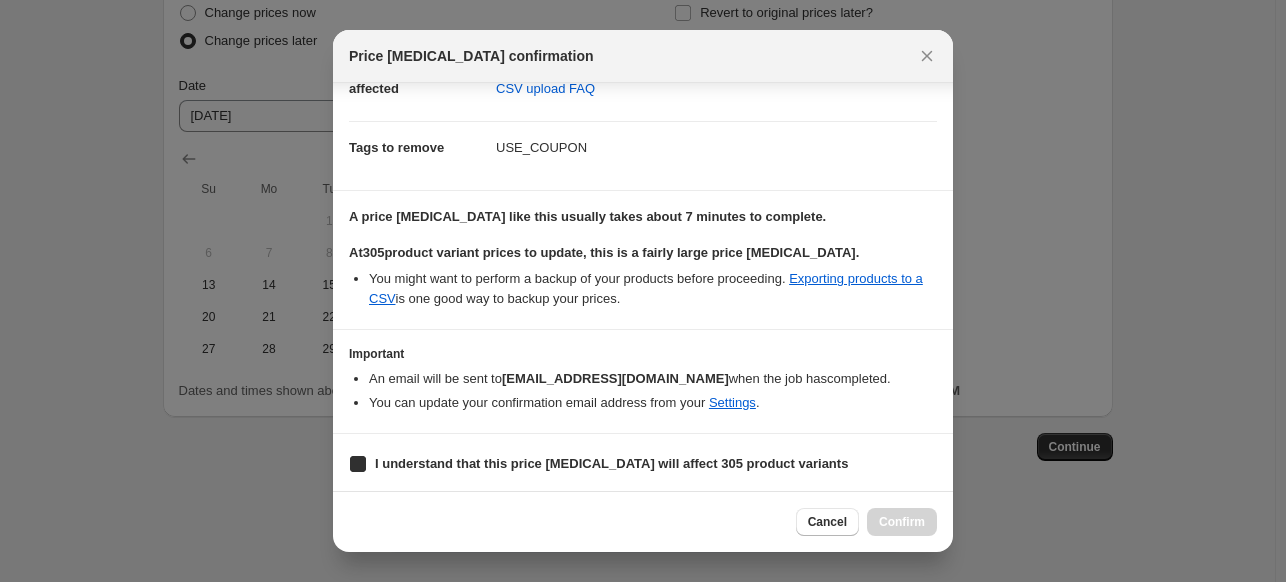 checkbox on "true" 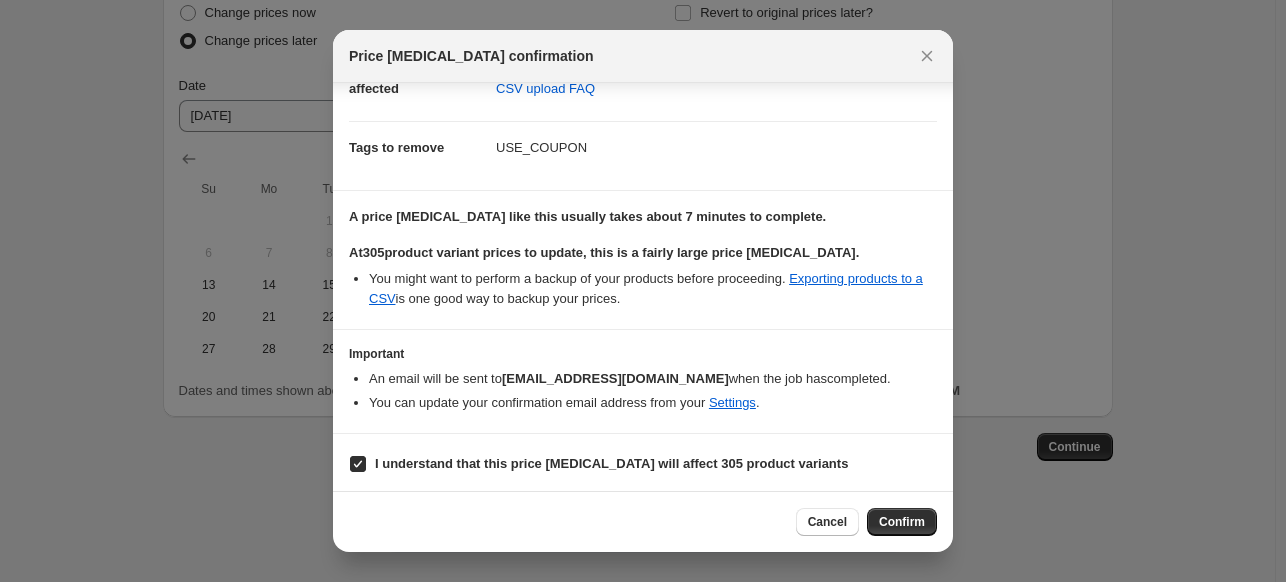 click on "Price change job confirmation" at bounding box center [643, 56] 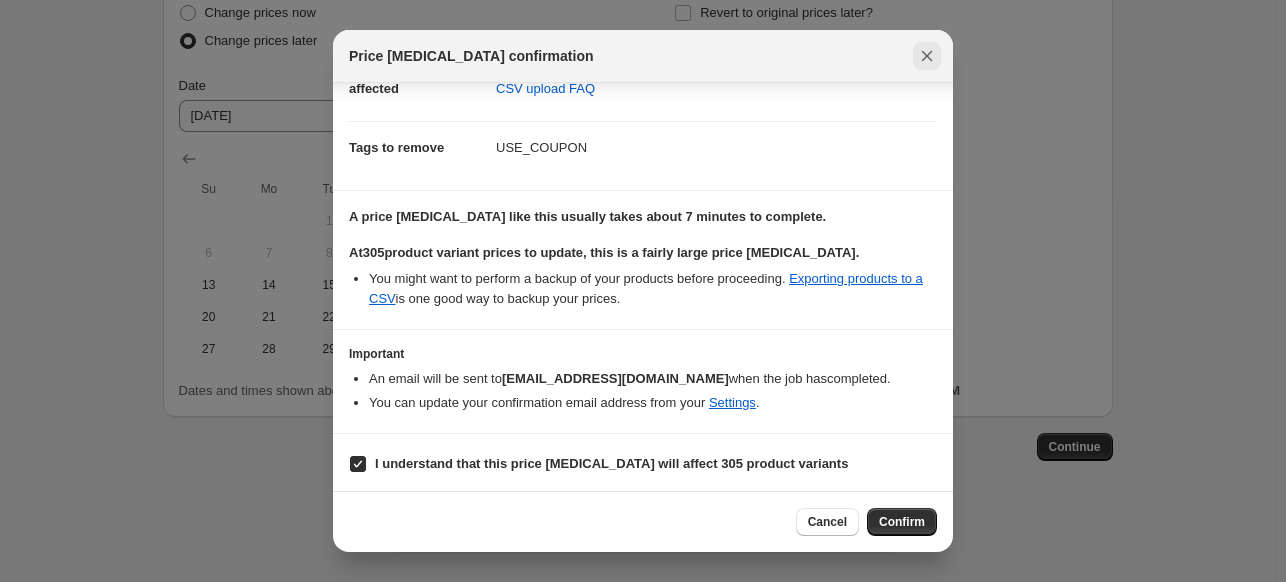 click 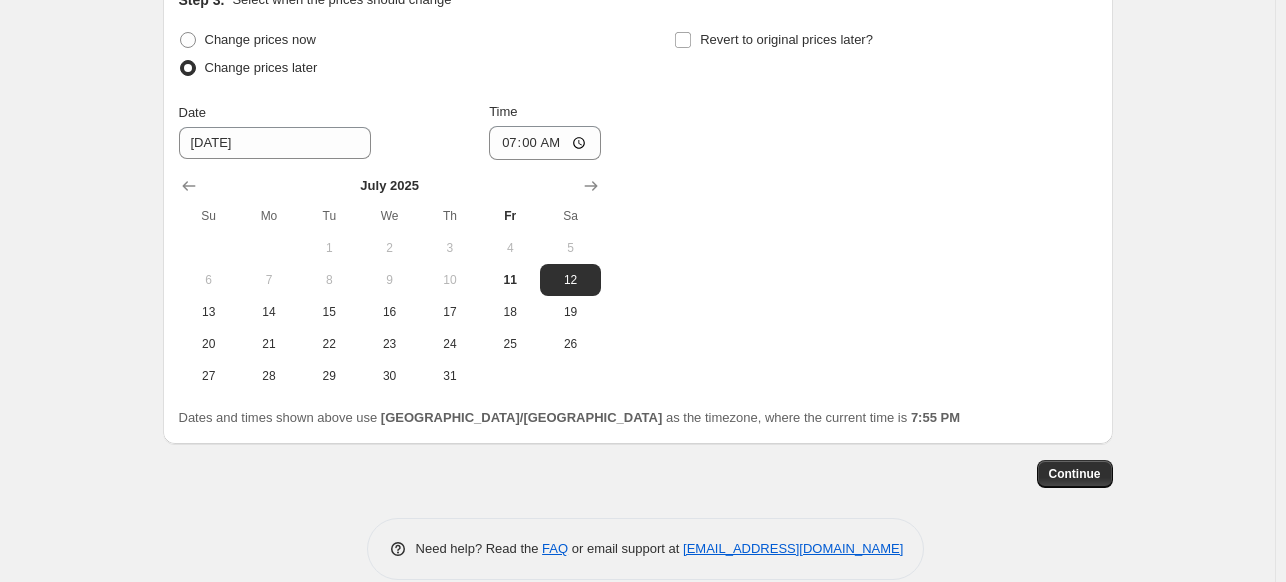 scroll, scrollTop: 798, scrollLeft: 0, axis: vertical 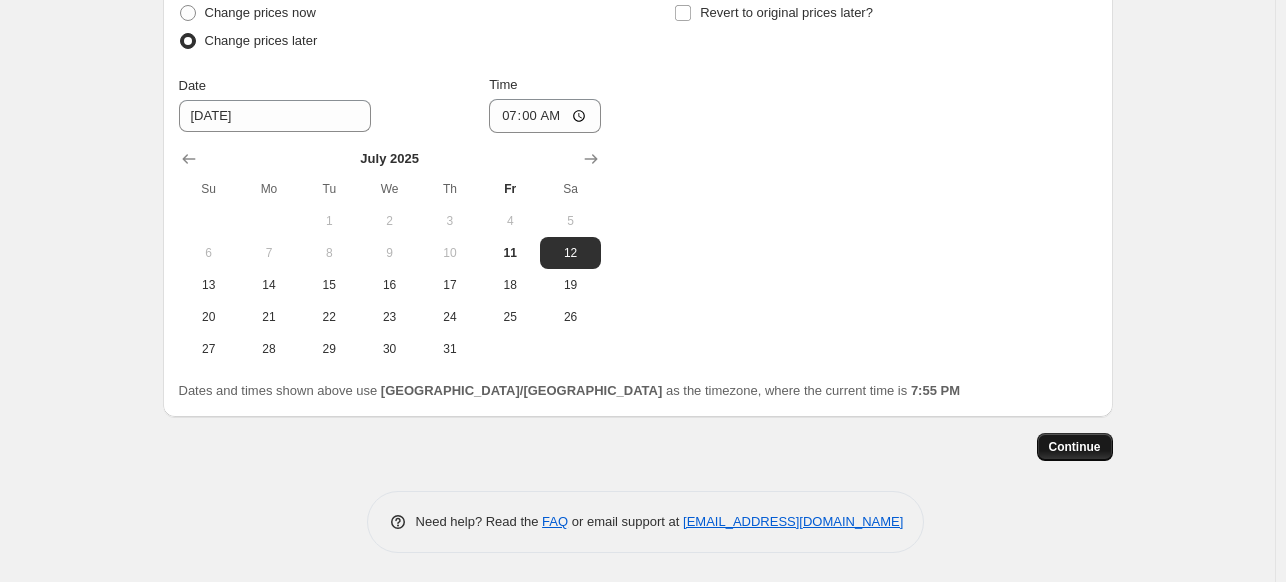 click on "Continue" at bounding box center (1075, 447) 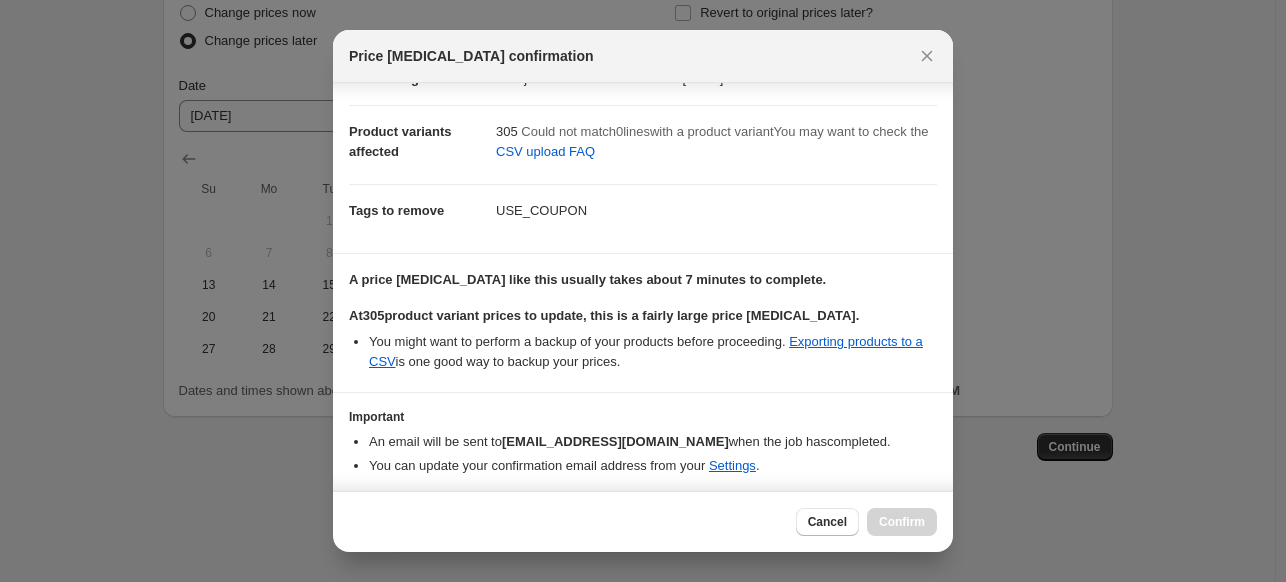 scroll, scrollTop: 129, scrollLeft: 0, axis: vertical 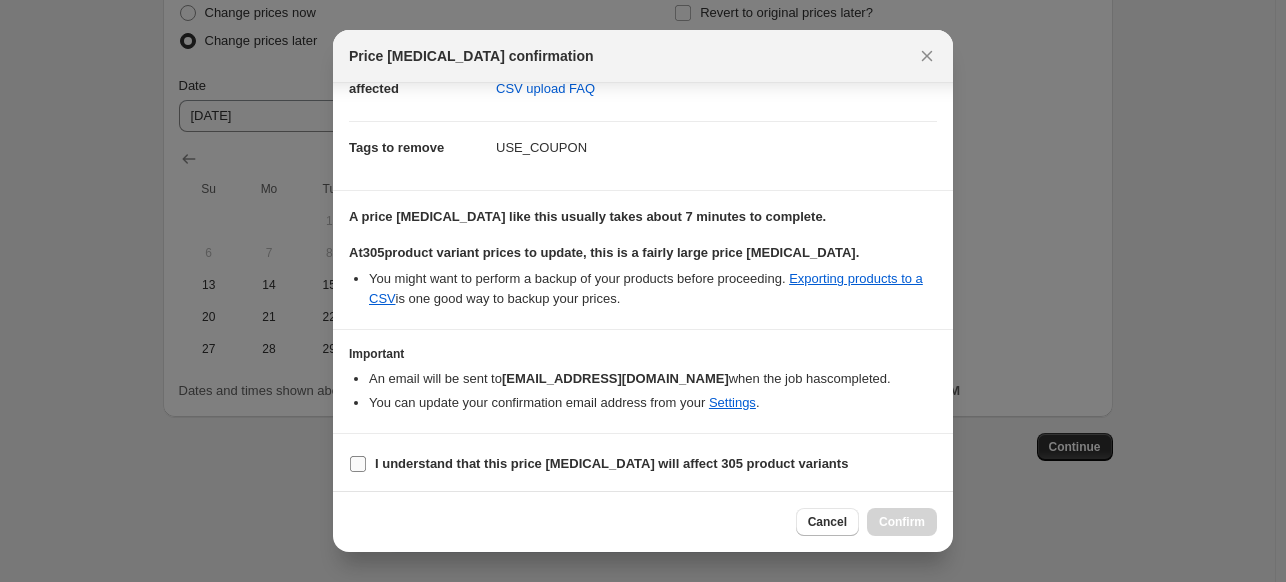 click on "I understand that this price change job will affect 305 product variants" at bounding box center [611, 463] 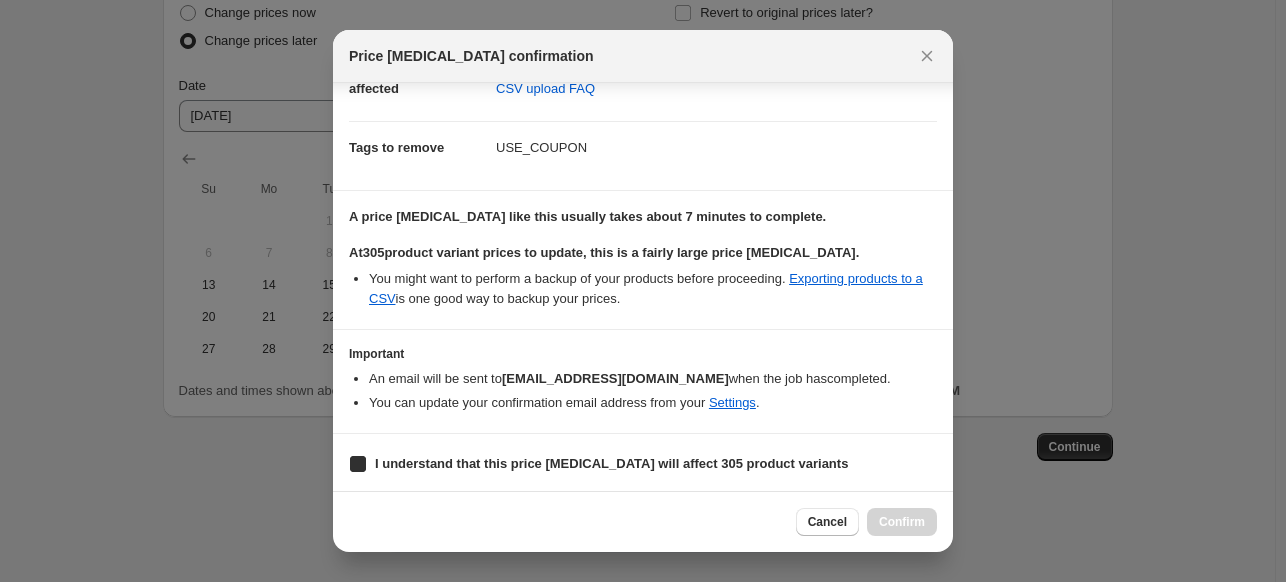 checkbox on "true" 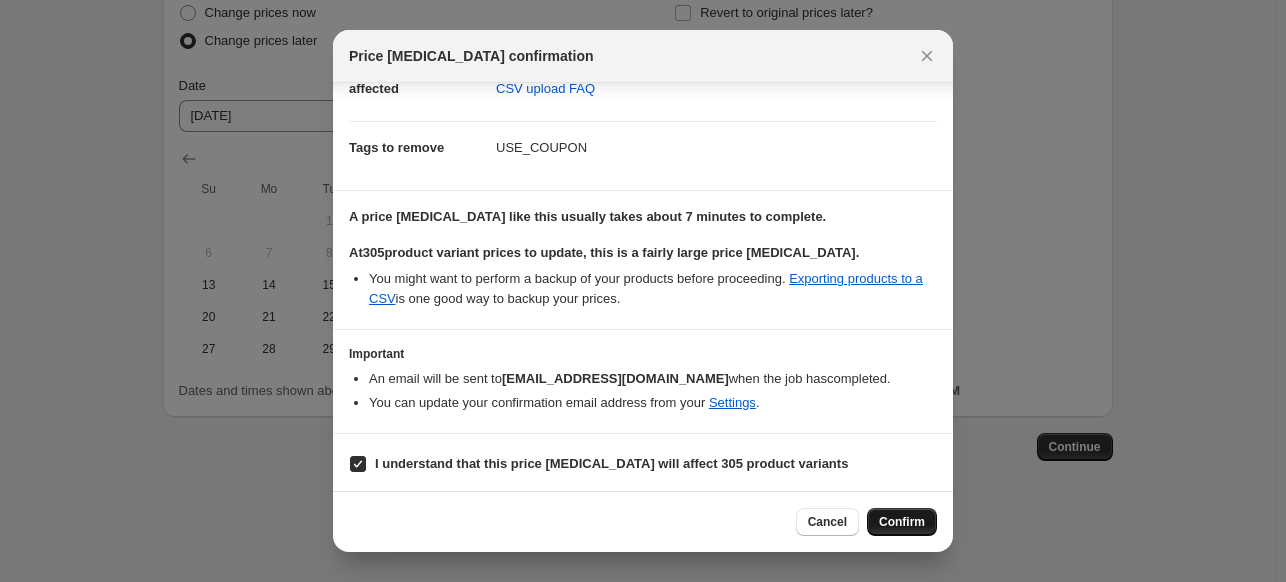 click on "Confirm" at bounding box center [902, 522] 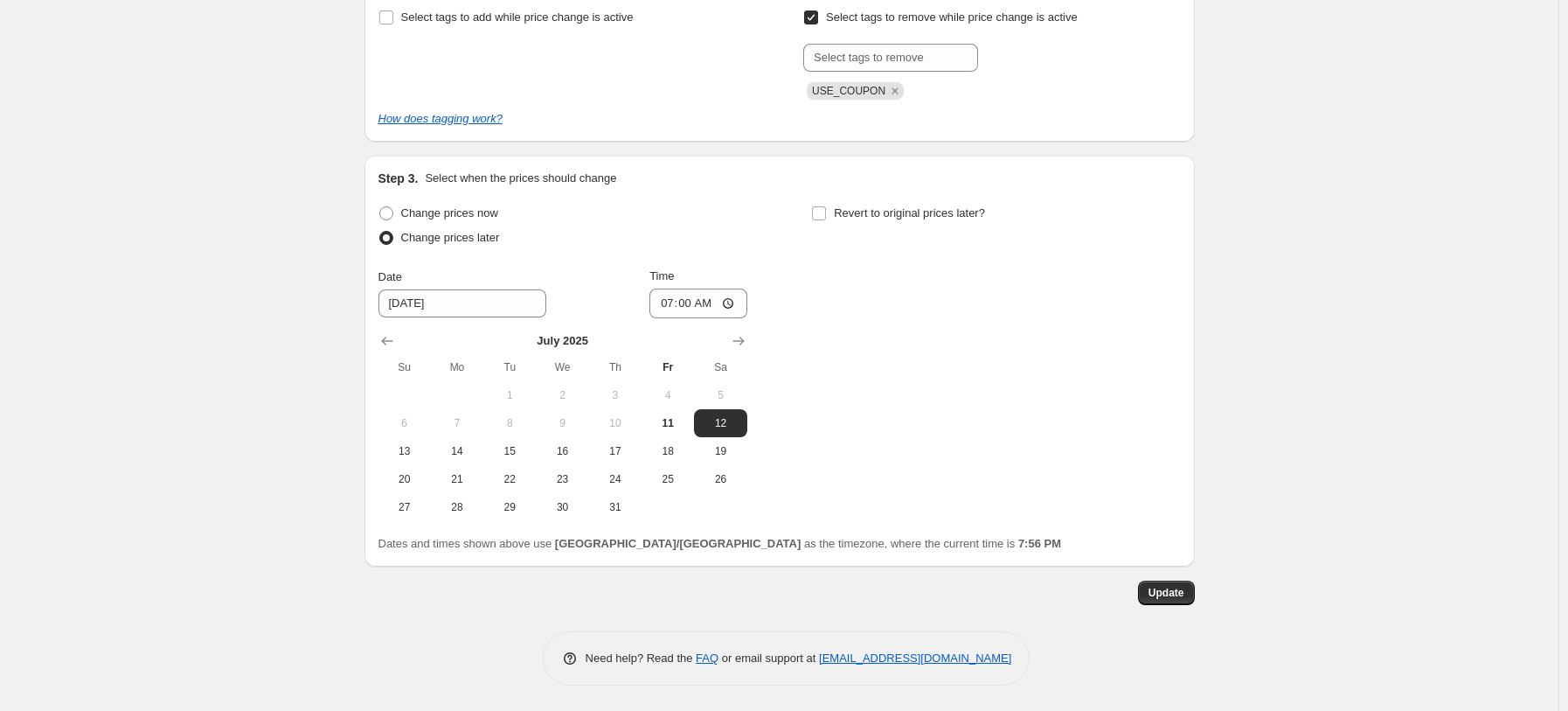 scroll, scrollTop: 19, scrollLeft: 0, axis: vertical 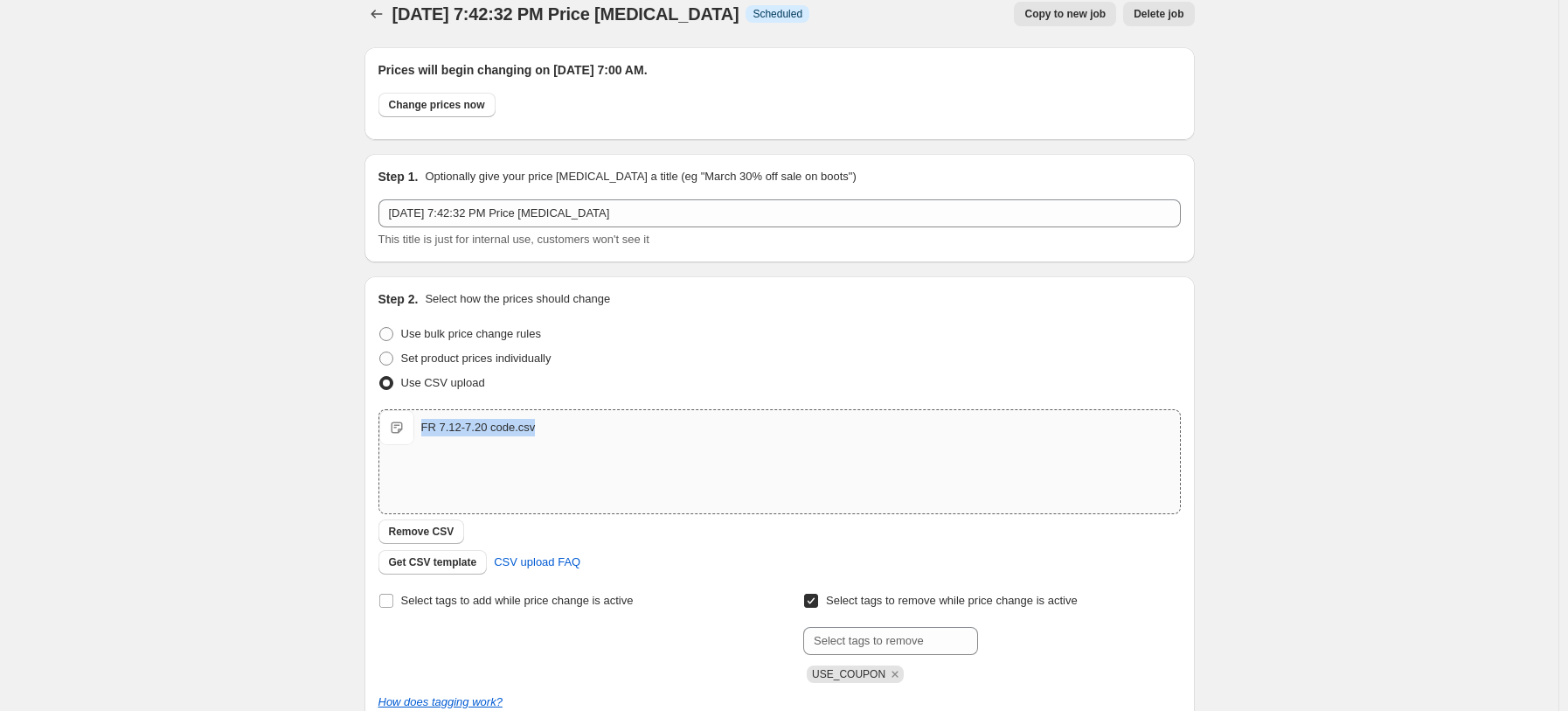 copy on "FR 7.12-7.20 code.csv FR 7.12-7.20 code.csv" 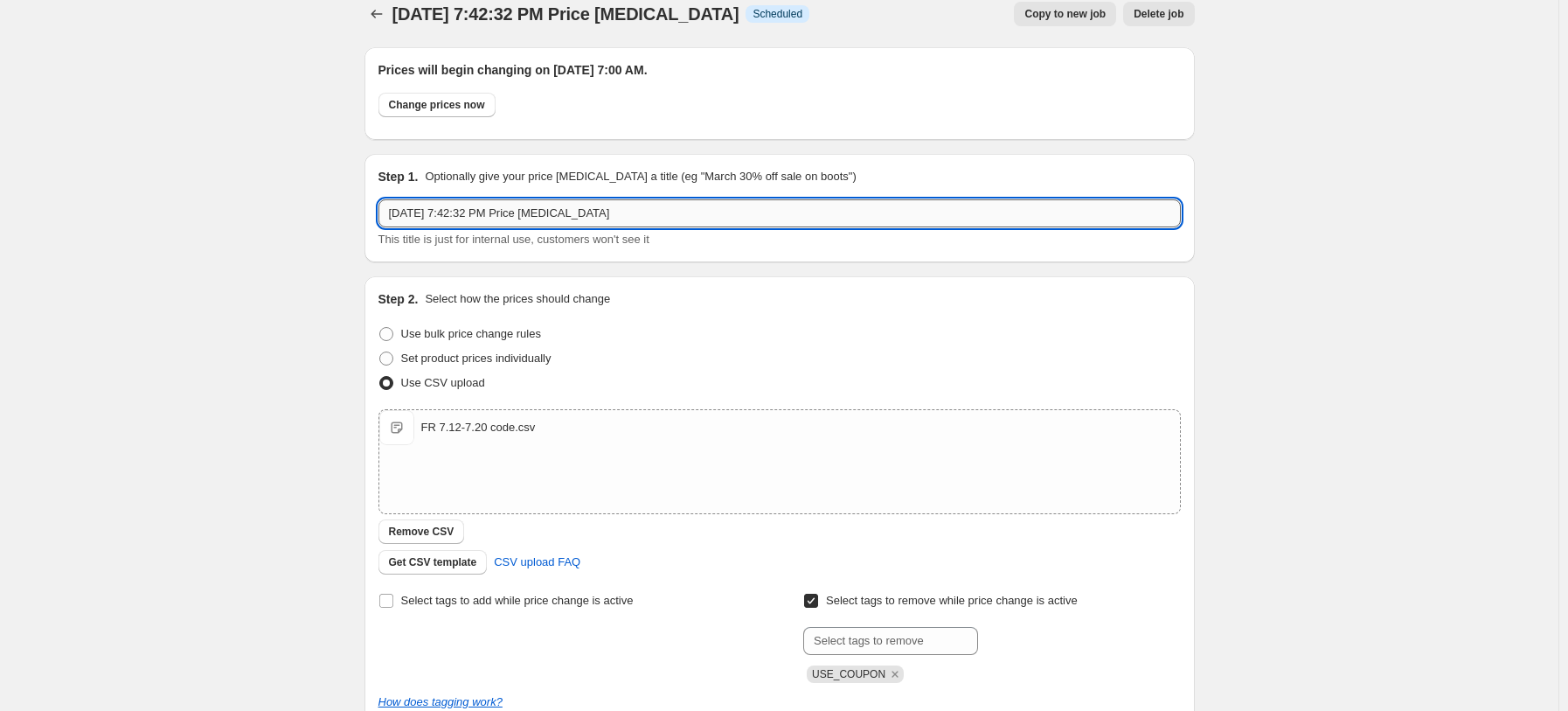 click on "Jul 11, 2025, 7:42:32 PM Price change job" at bounding box center (780, 213) 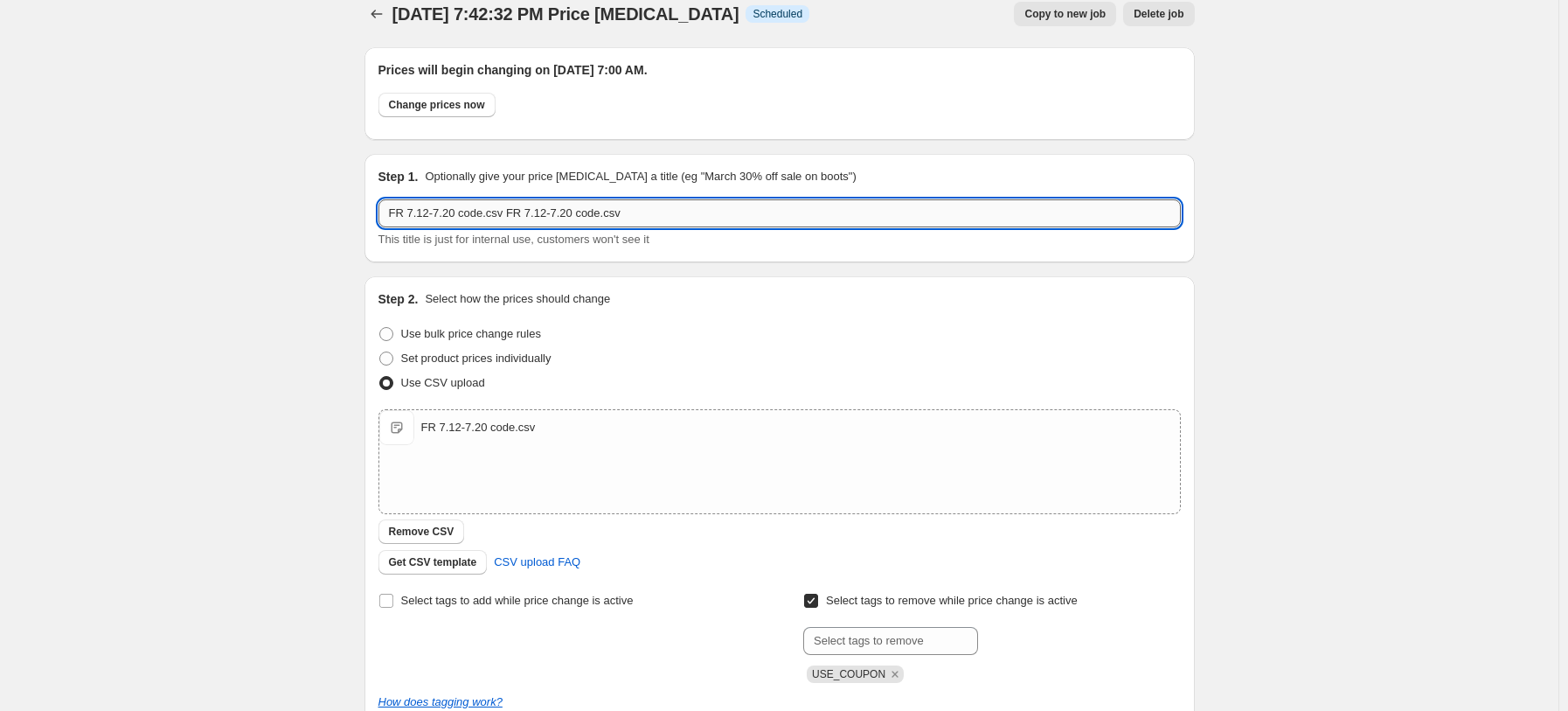 drag, startPoint x: 640, startPoint y: 215, endPoint x: 595, endPoint y: 215, distance: 45 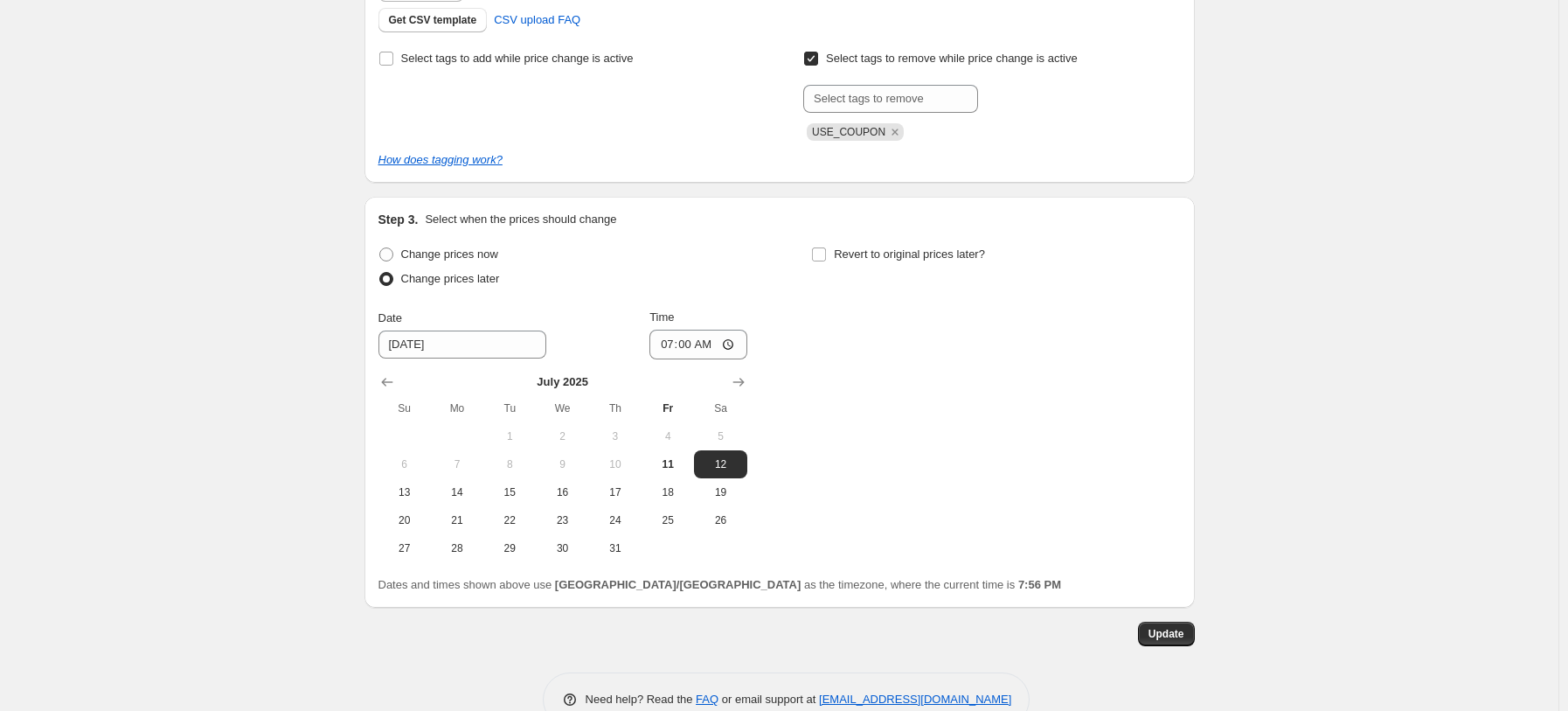 scroll, scrollTop: 603, scrollLeft: 0, axis: vertical 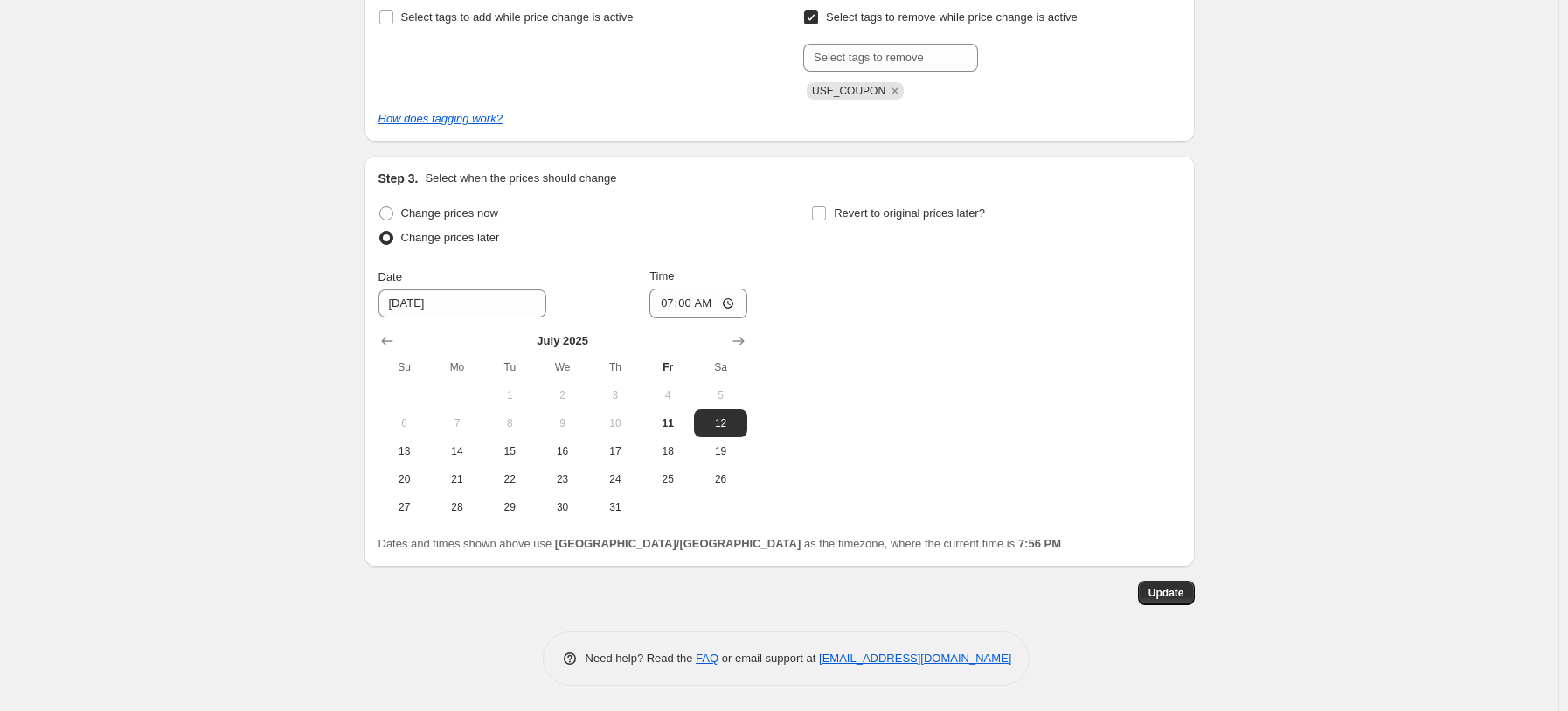 type on "FR 7.12-7.20 code.csv FR 7.12-7.20 code" 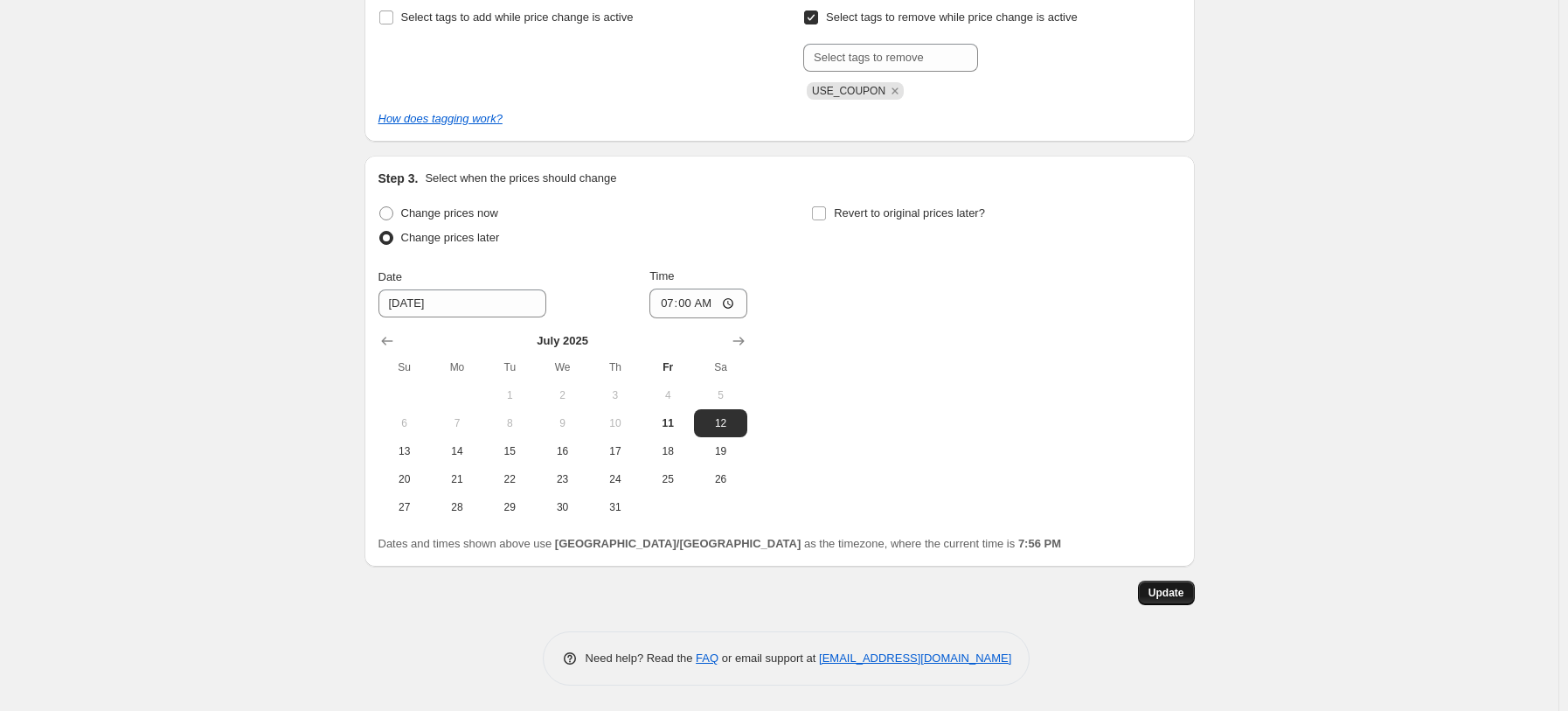 click on "Update" at bounding box center (1166, 593) 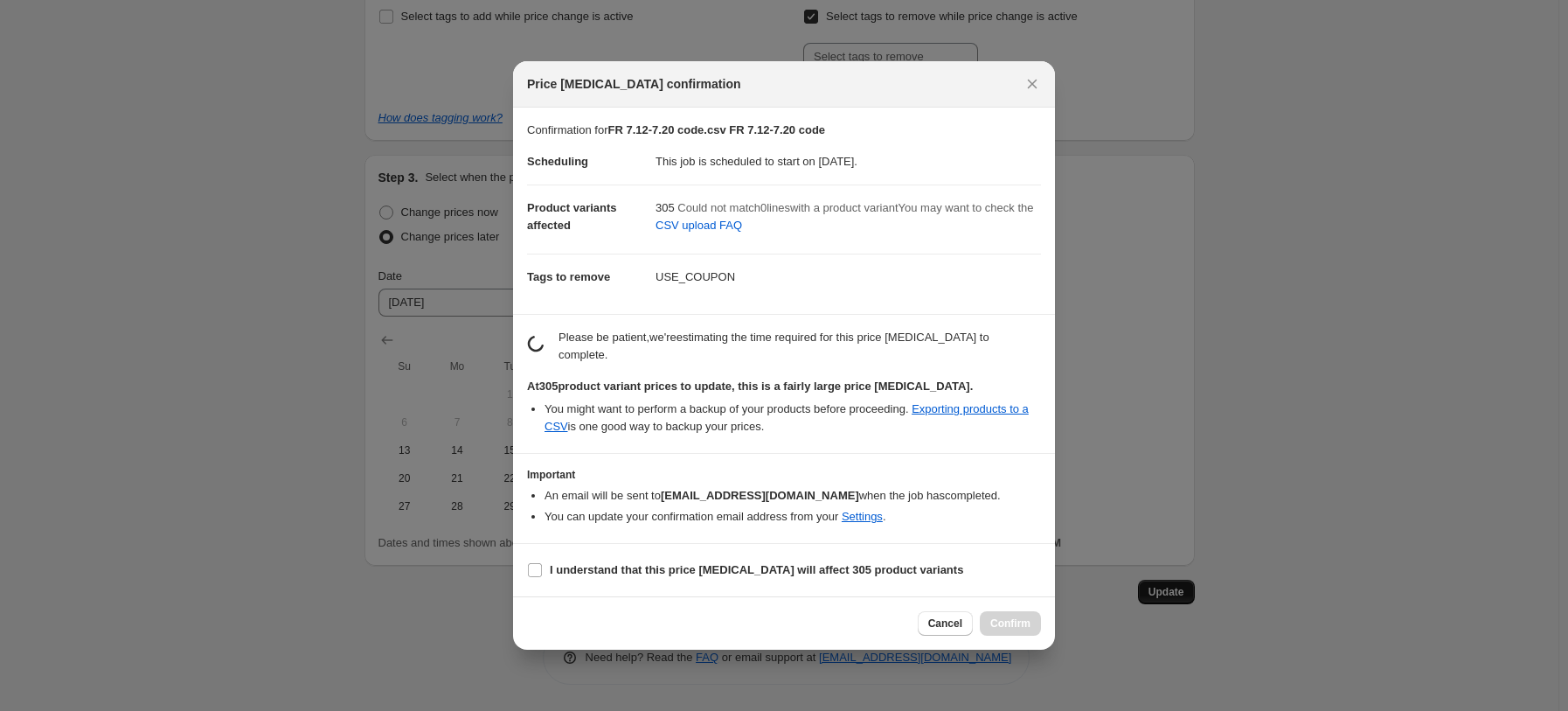 scroll, scrollTop: 603, scrollLeft: 0, axis: vertical 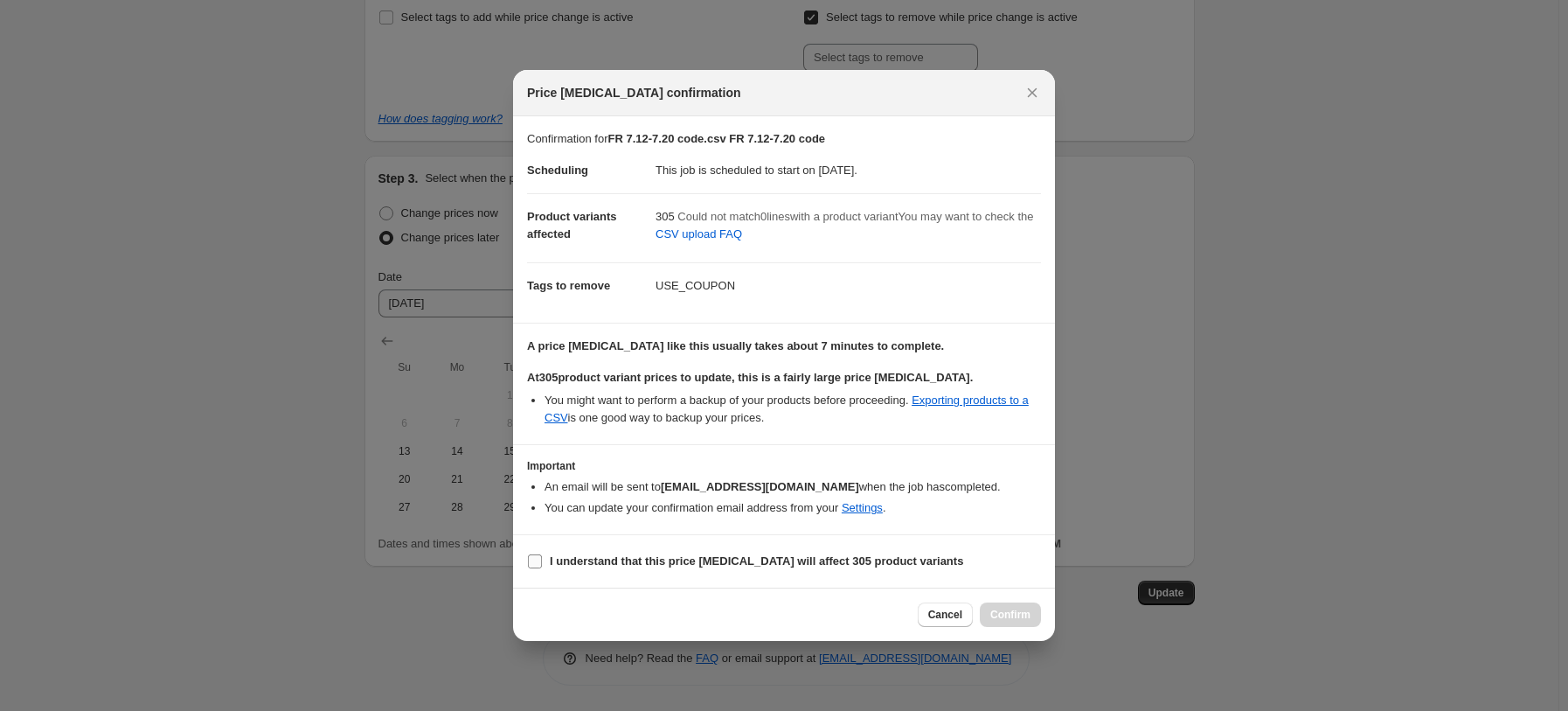 click on "I understand that this price change job will affect 305 product variants" at bounding box center (756, 561) 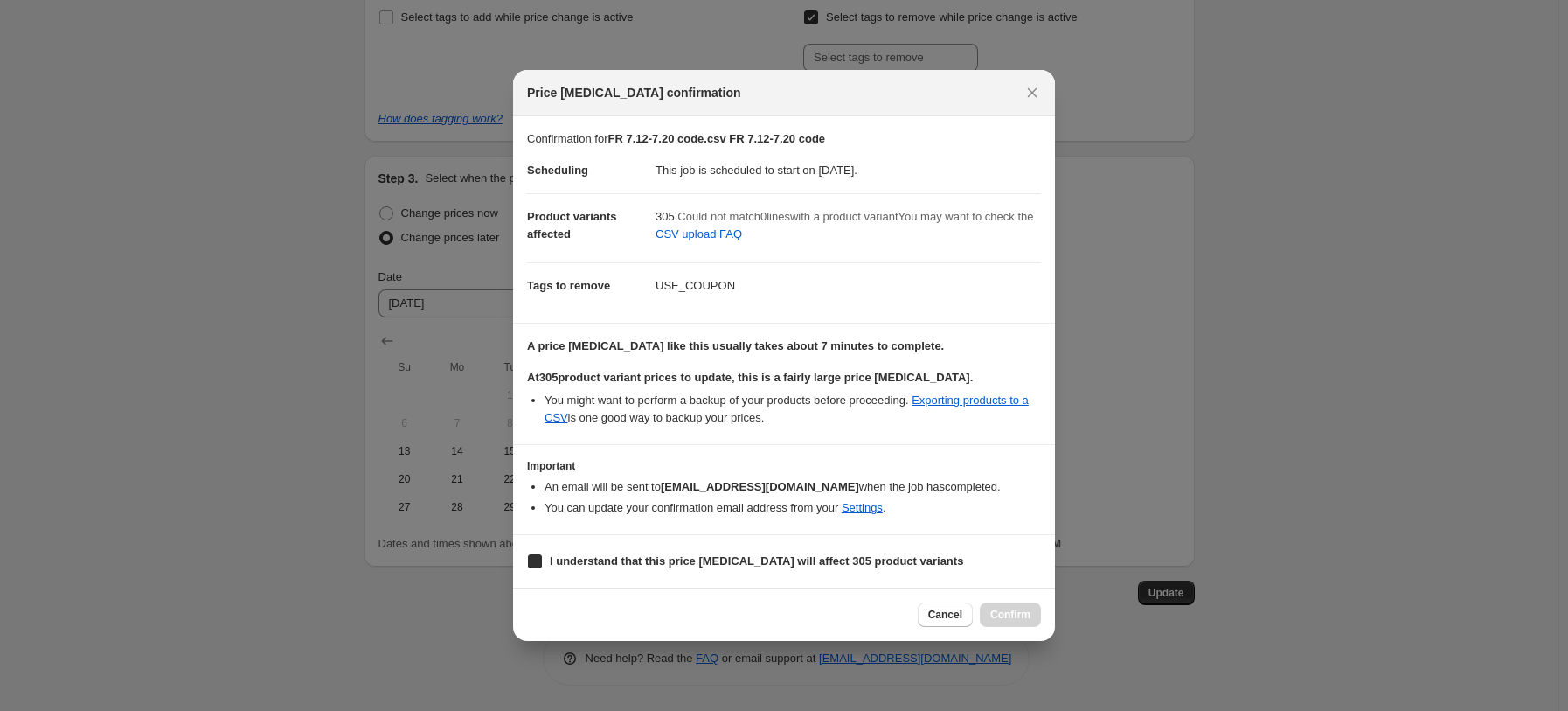 checkbox on "true" 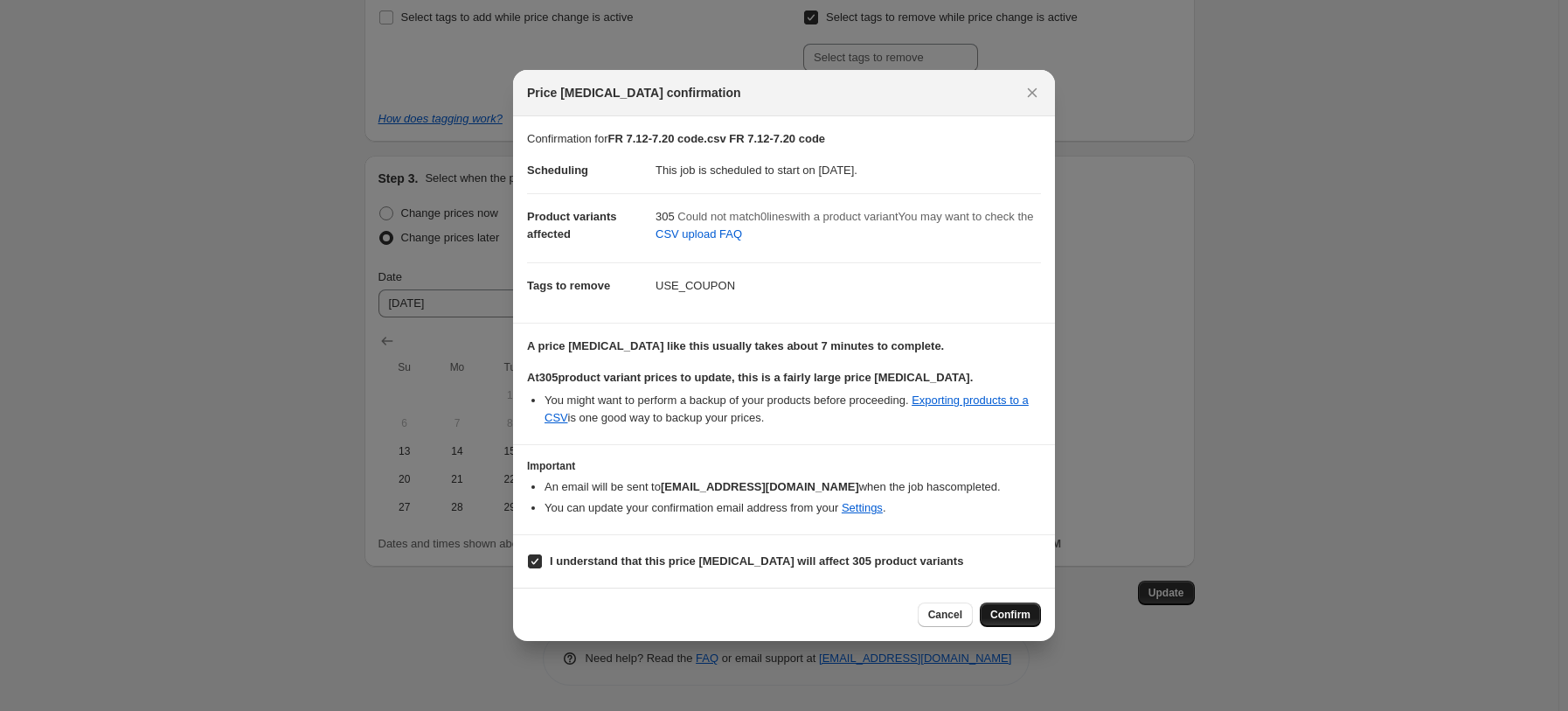 click on "Confirm" at bounding box center [1010, 615] 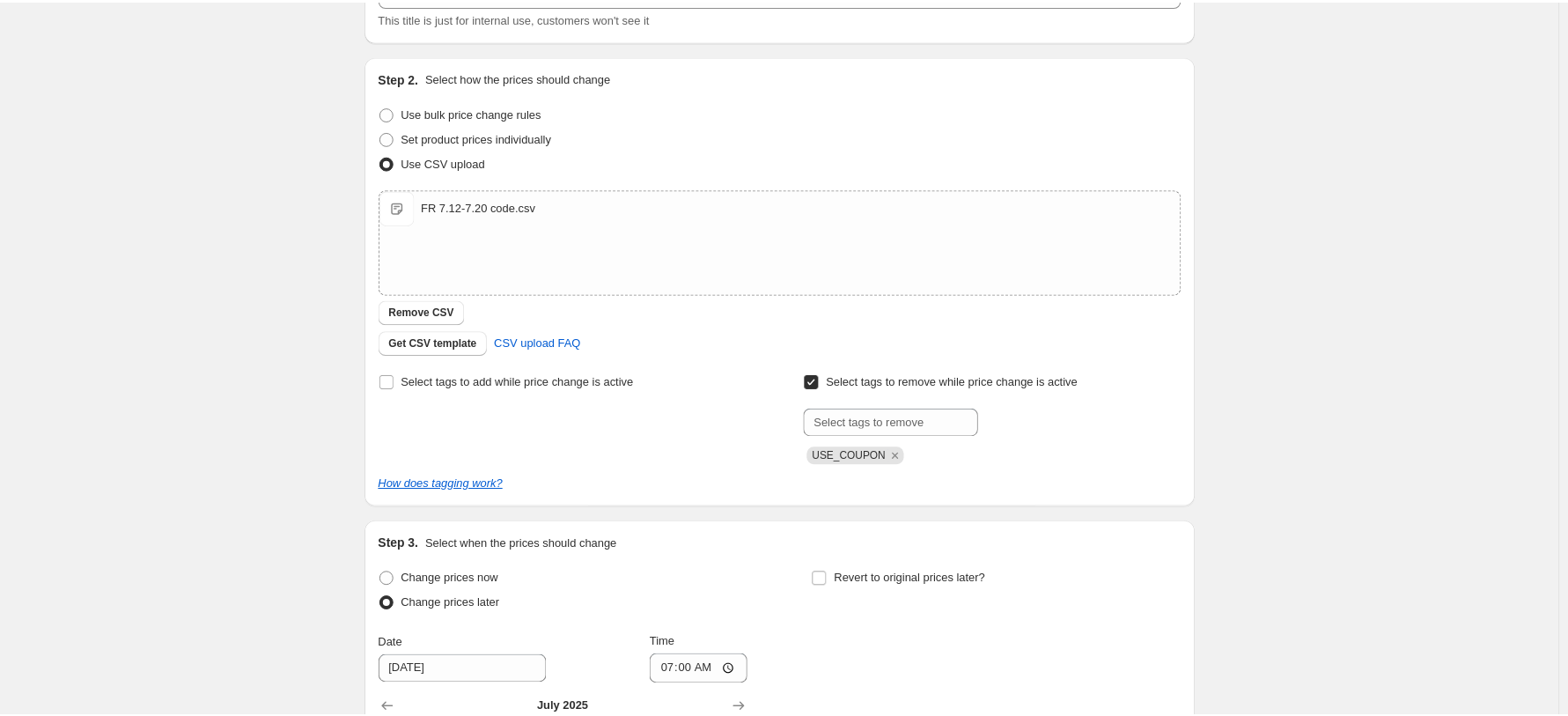 scroll, scrollTop: 0, scrollLeft: 0, axis: both 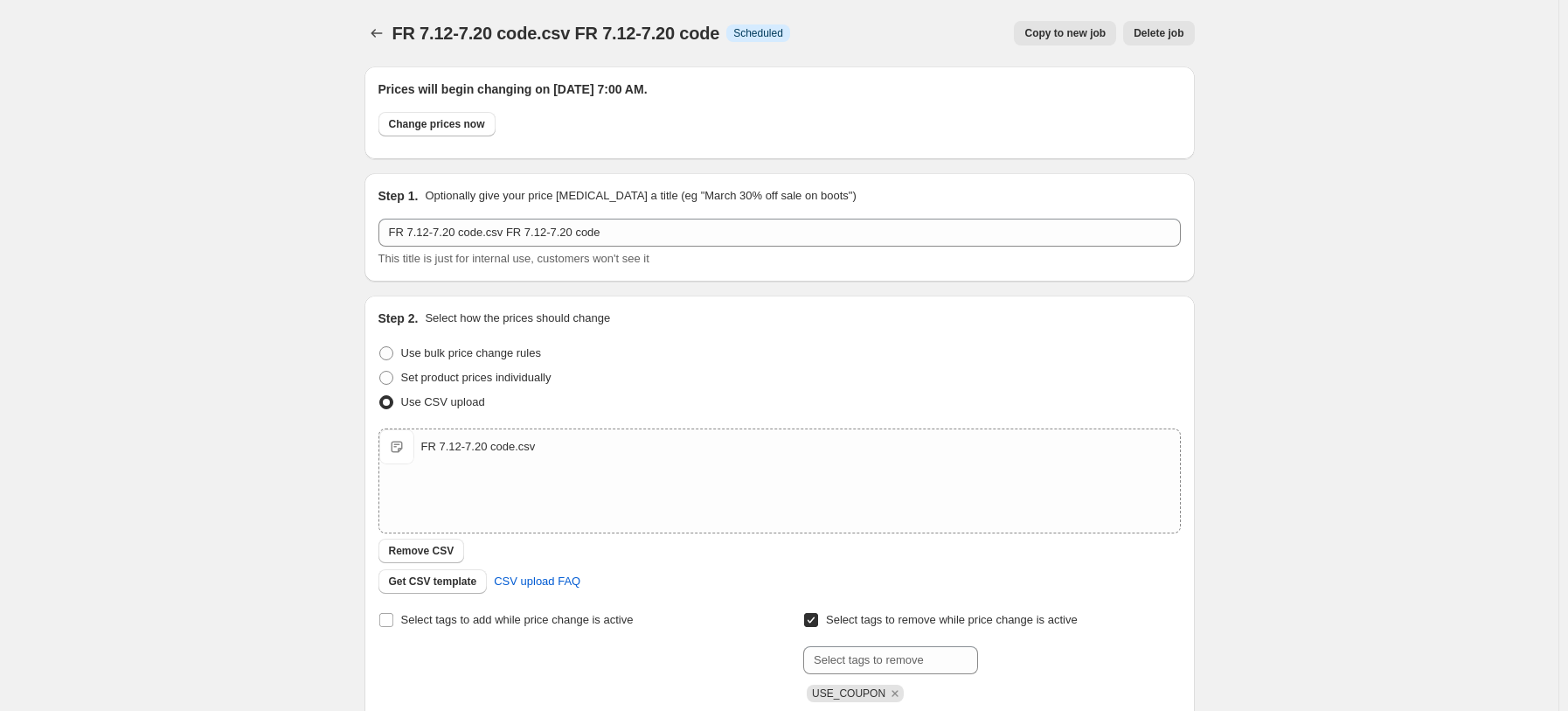 click on "FR 7.12-7.20 code.csv FR 7.12-7.20 code. This page is ready FR 7.12-7.20 code.csv FR 7.12-7.20 code Info Scheduled Copy to new job Delete job More actions Copy to new job Delete job" at bounding box center (780, 33) 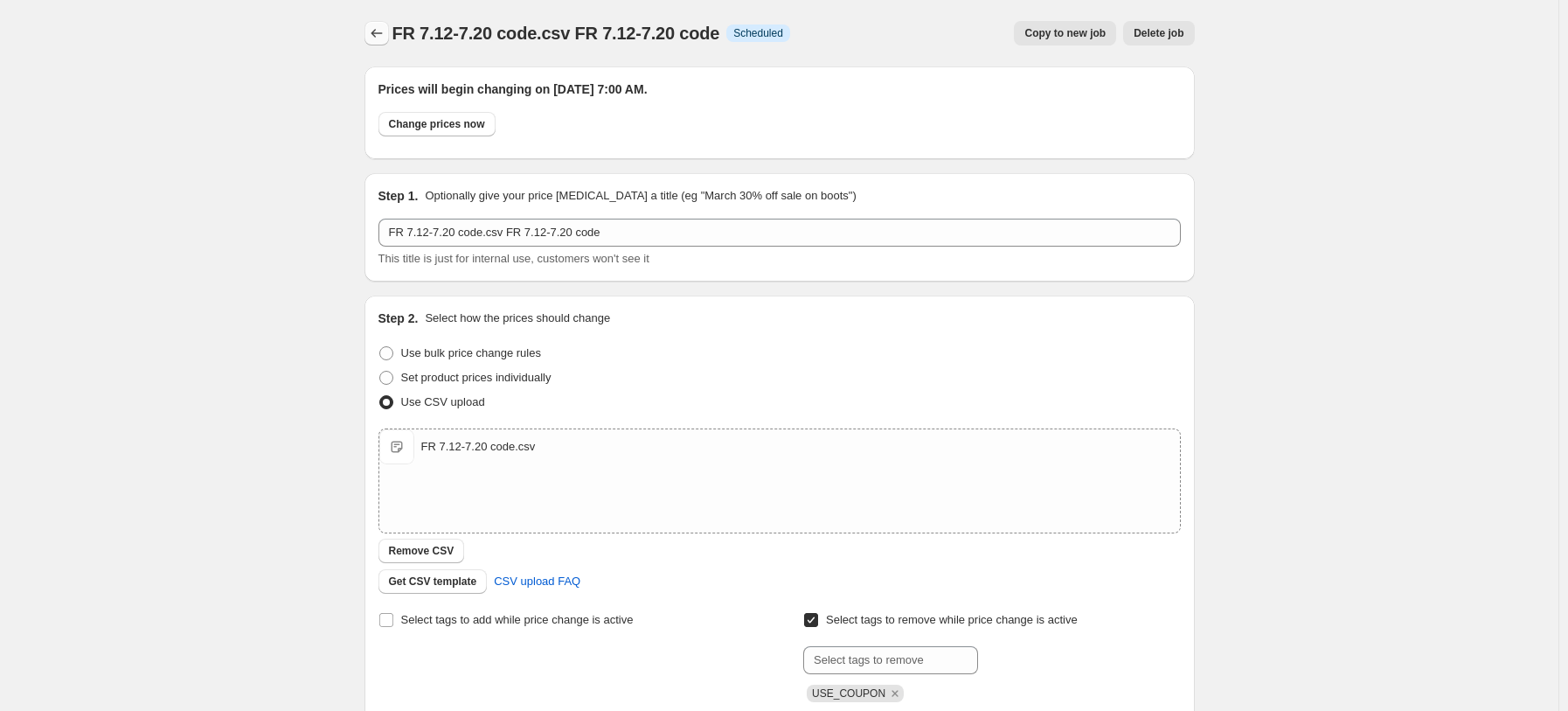 click 